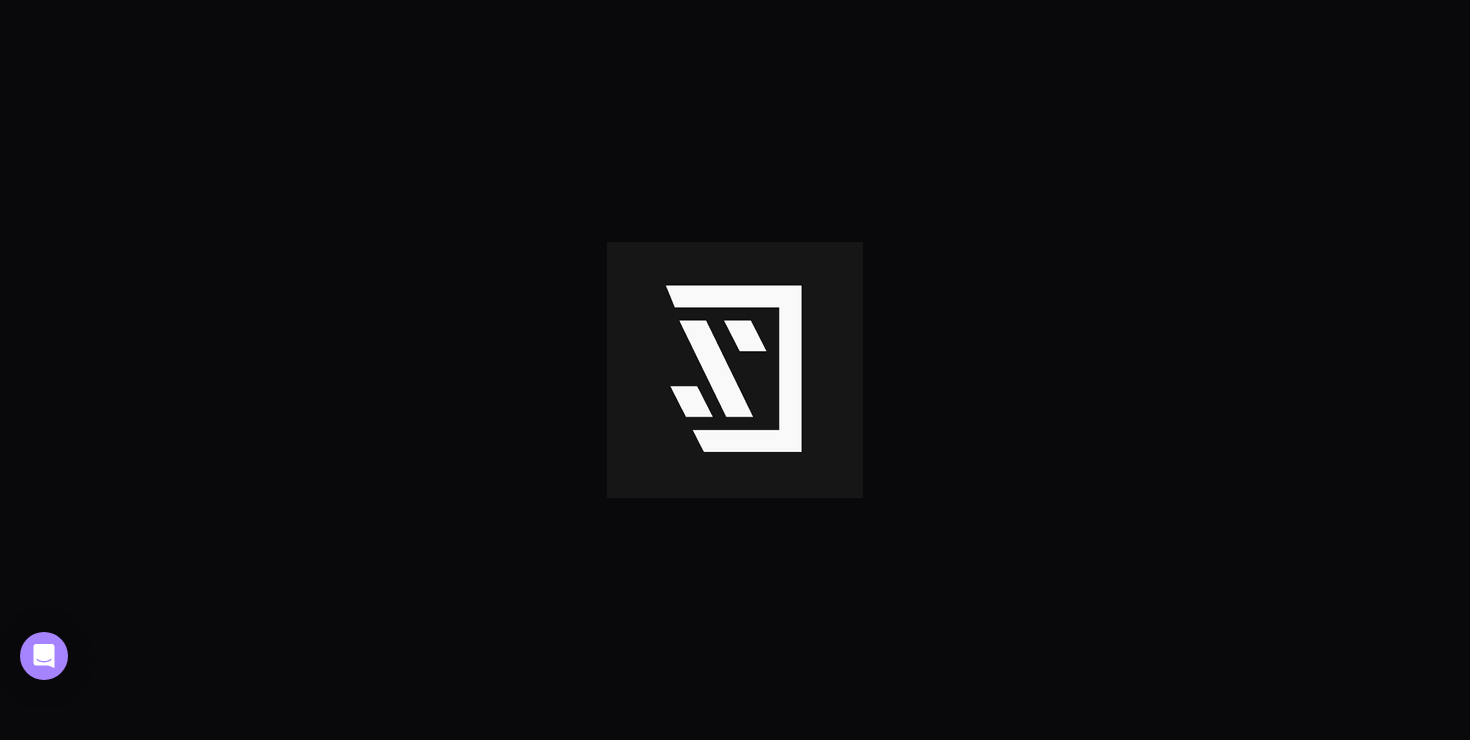 scroll, scrollTop: 0, scrollLeft: 0, axis: both 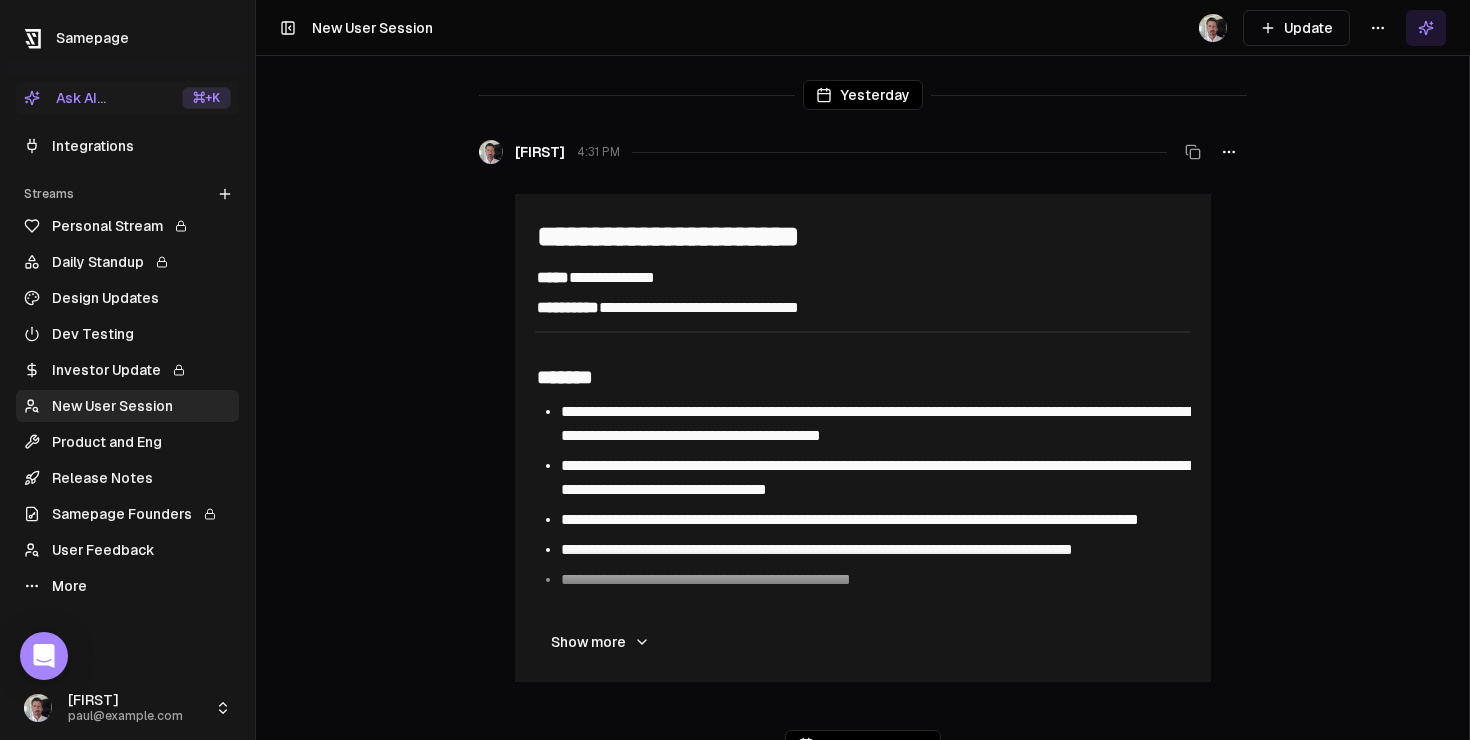 click on "Release Notes" at bounding box center [127, 478] 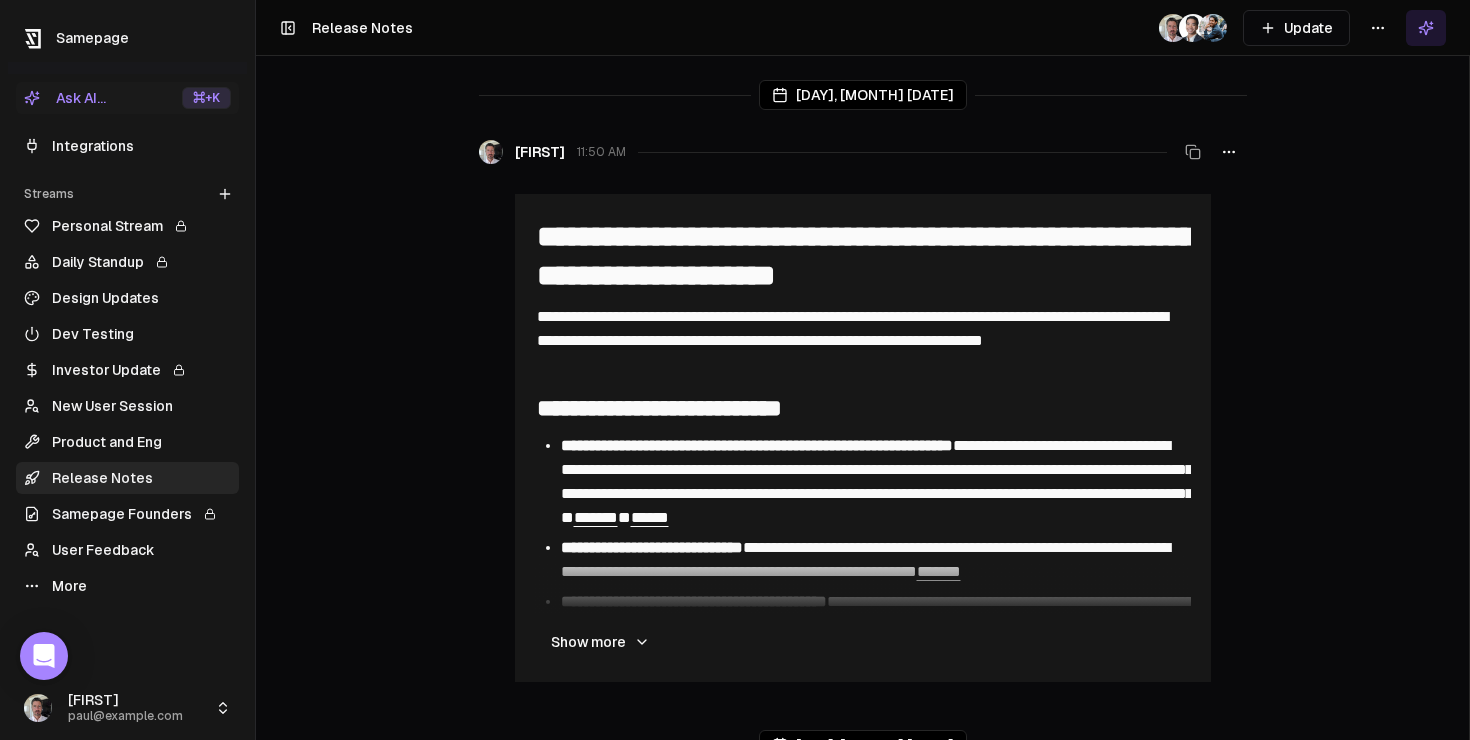 click on "**********" at bounding box center (735, 370) 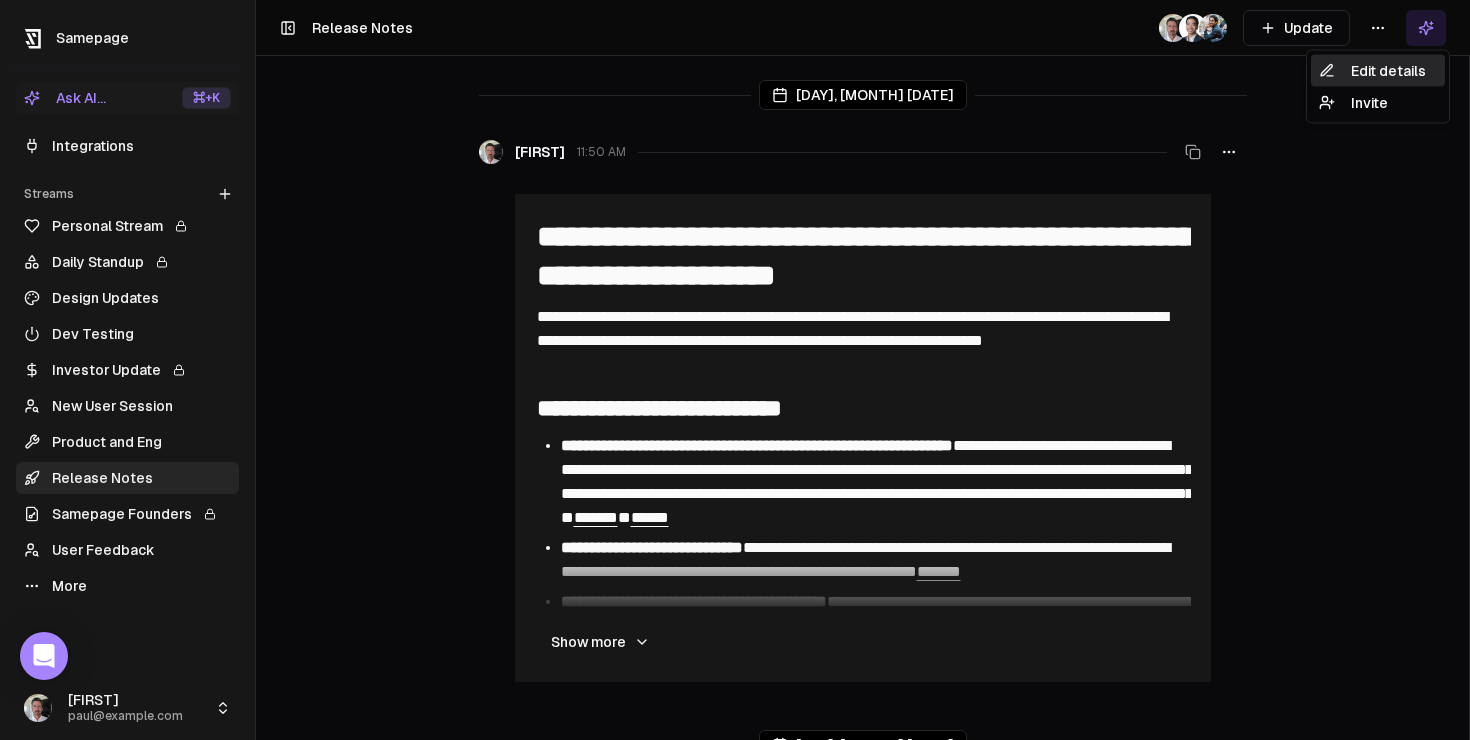 click on "Edit details" at bounding box center [1378, 71] 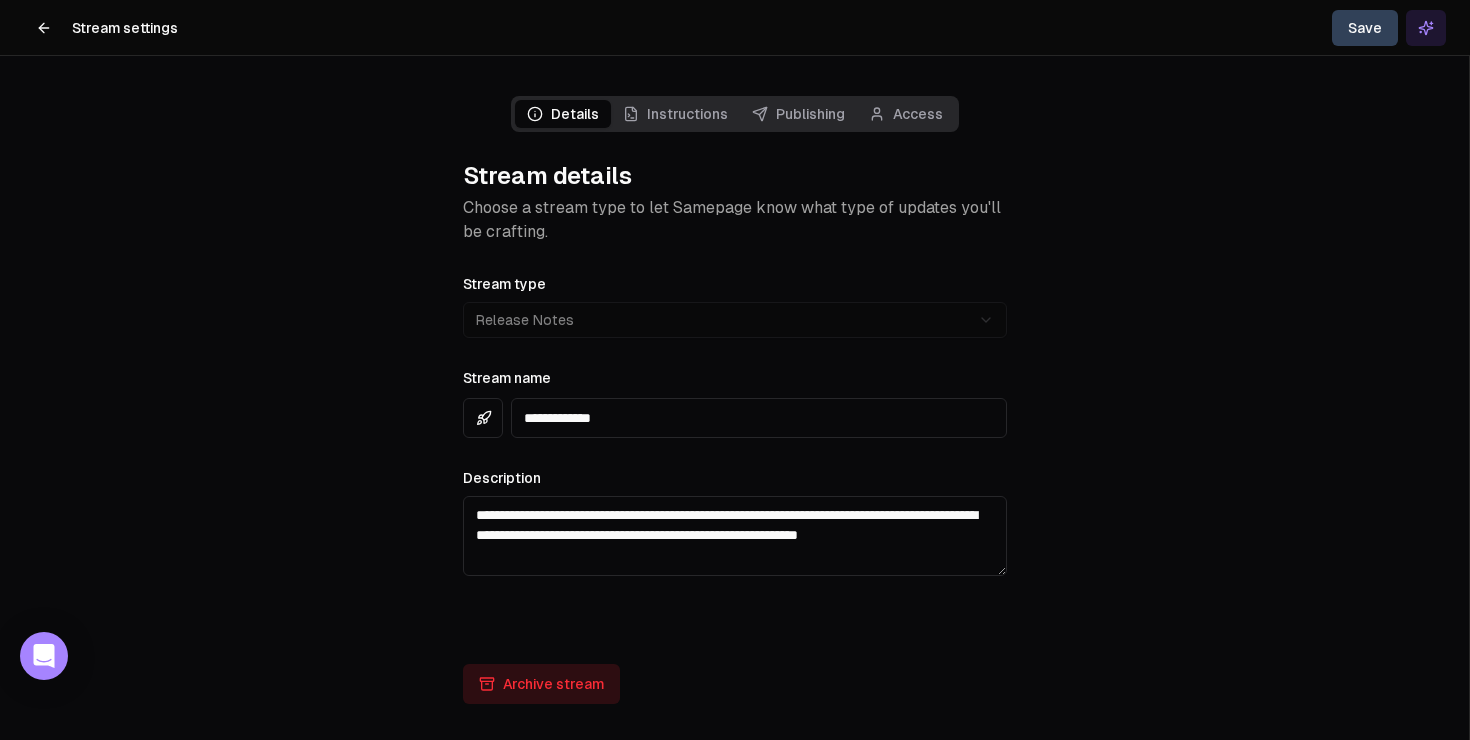 click on "Publishing" at bounding box center [798, 114] 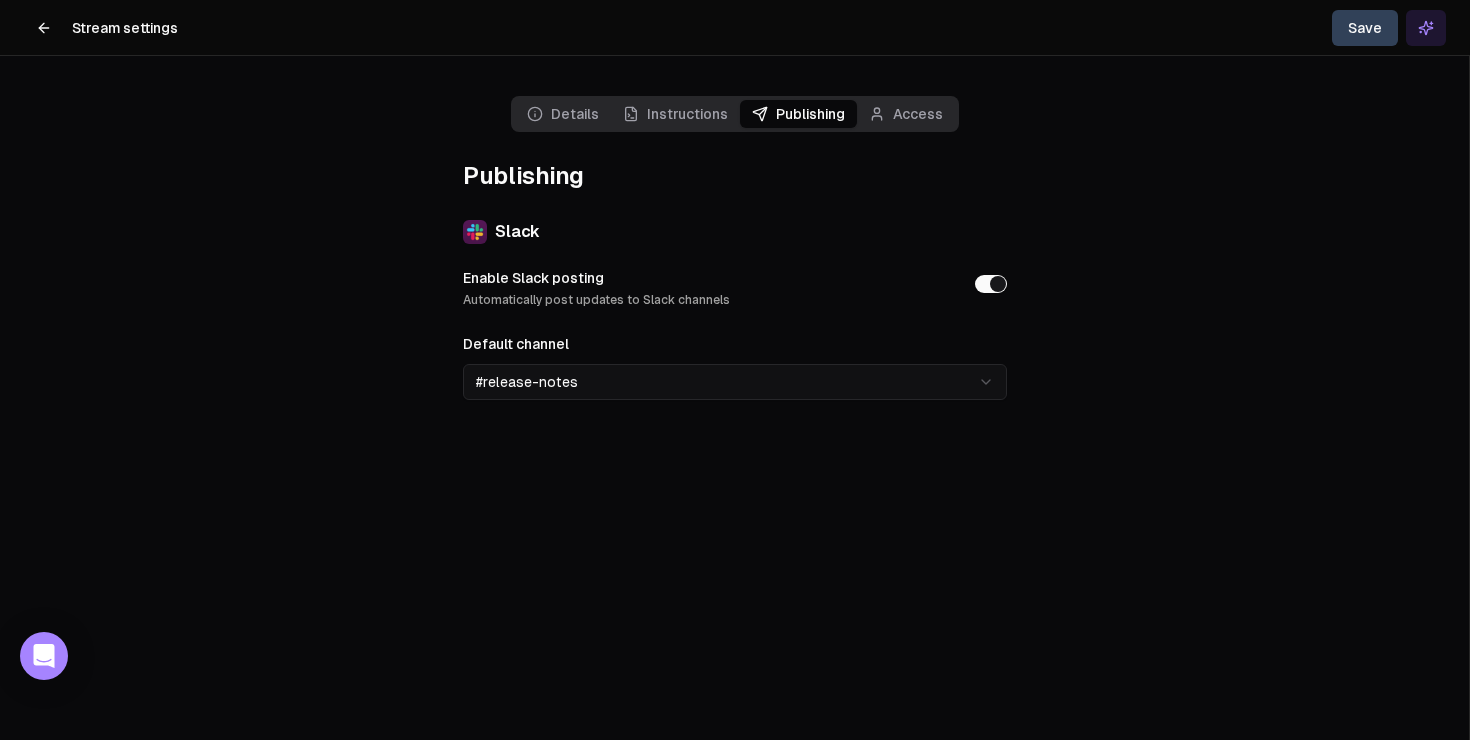 click on "**********" at bounding box center (735, 370) 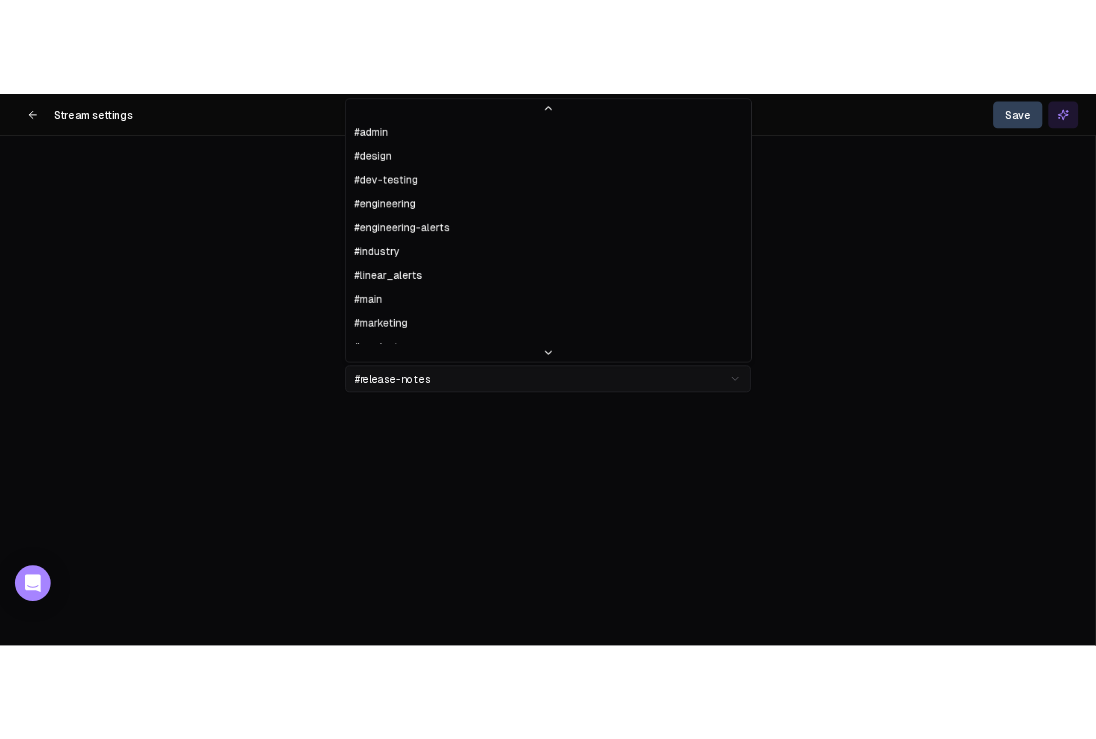 scroll, scrollTop: 52, scrollLeft: 0, axis: vertical 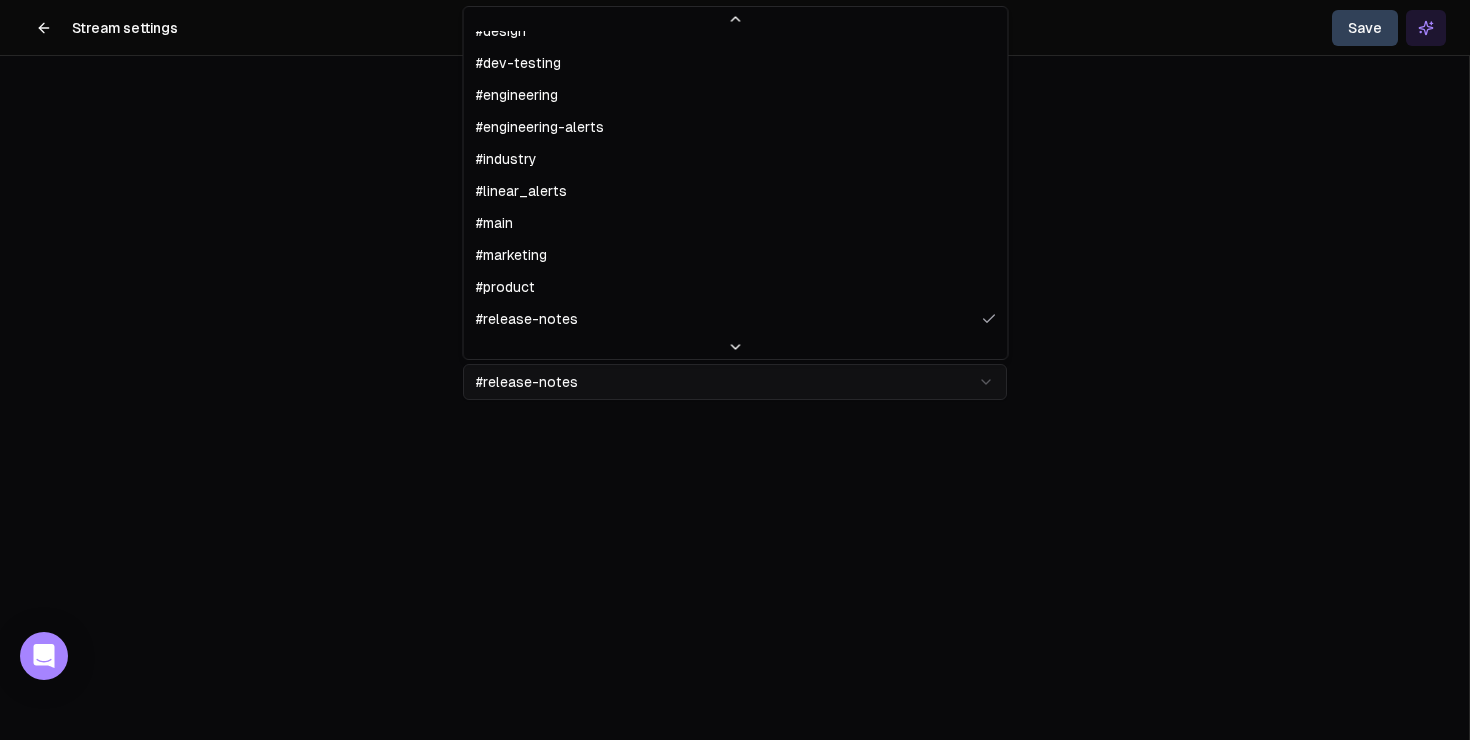 click on "**********" at bounding box center [735, 370] 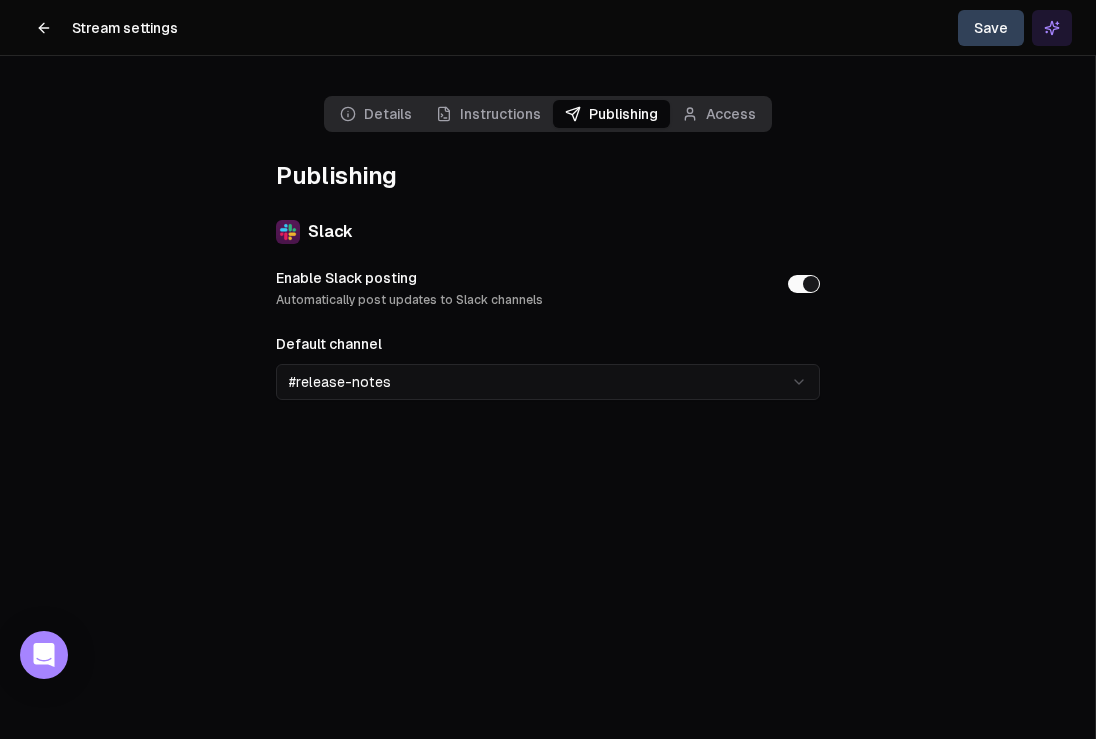 click on "**********" at bounding box center [548, 369] 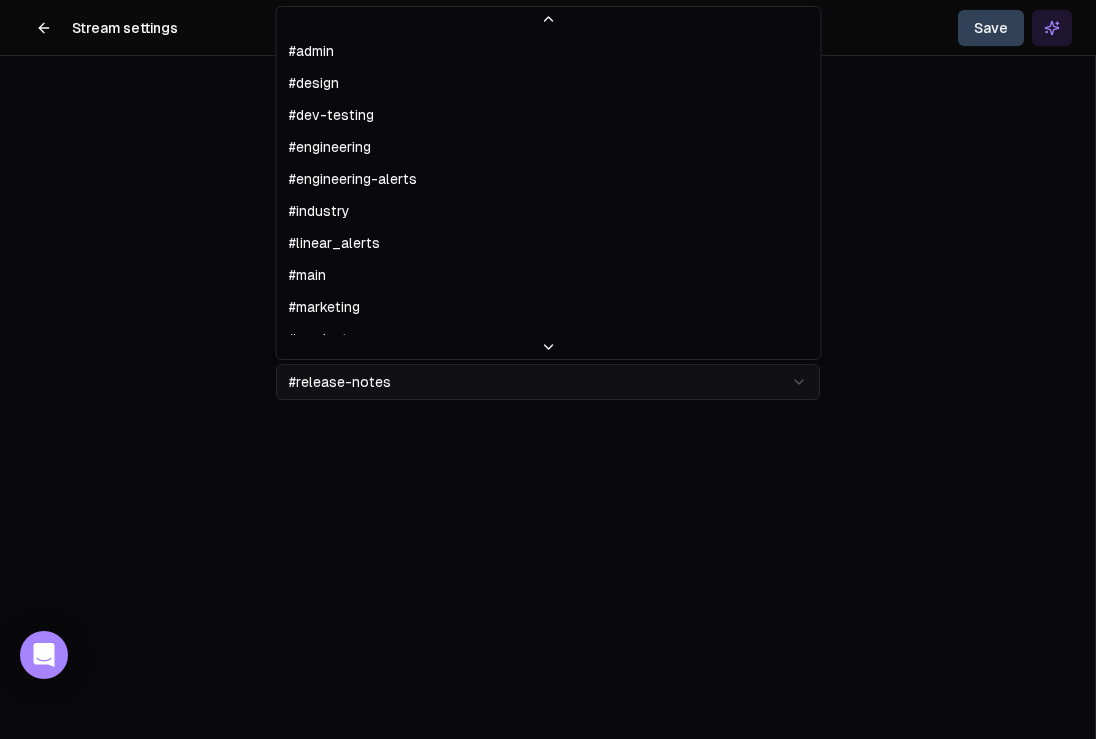 scroll, scrollTop: 52, scrollLeft: 0, axis: vertical 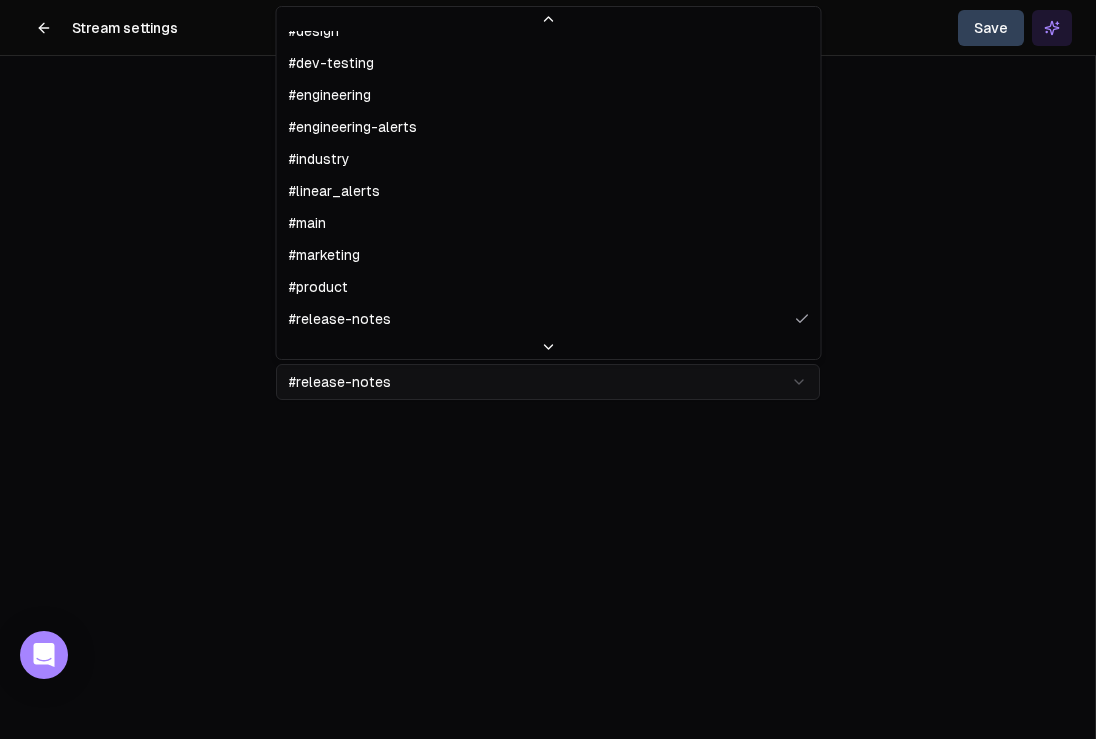 click on "**********" at bounding box center [548, 369] 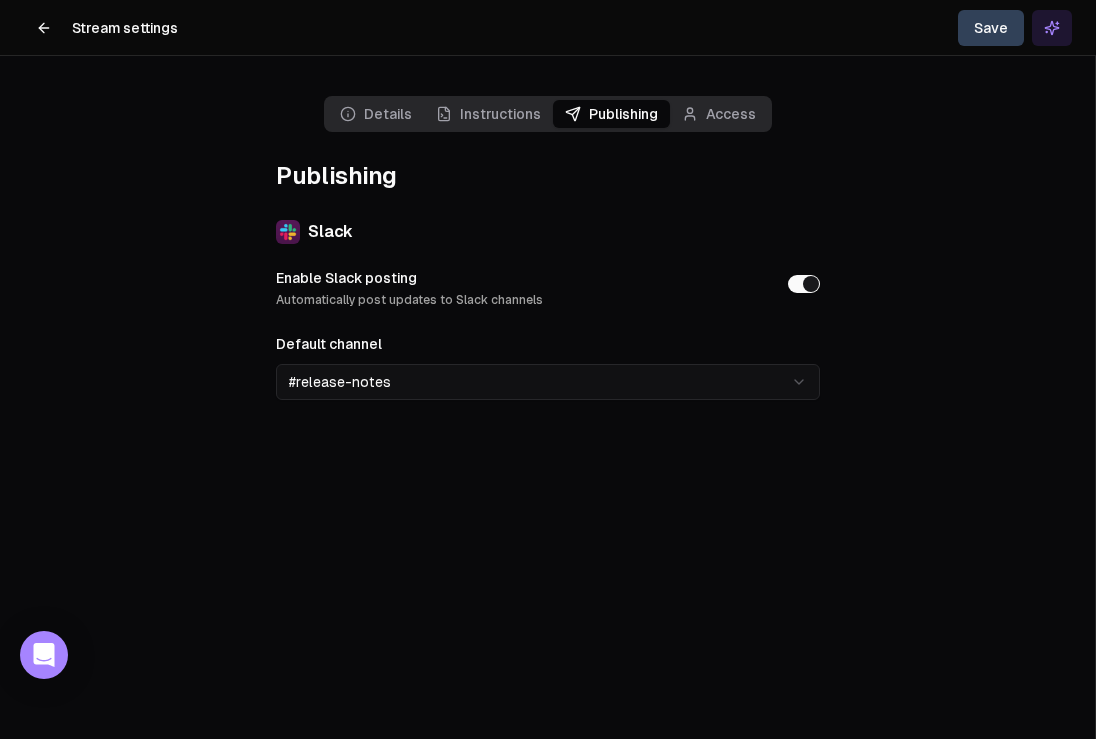 click on "**********" at bounding box center [548, 369] 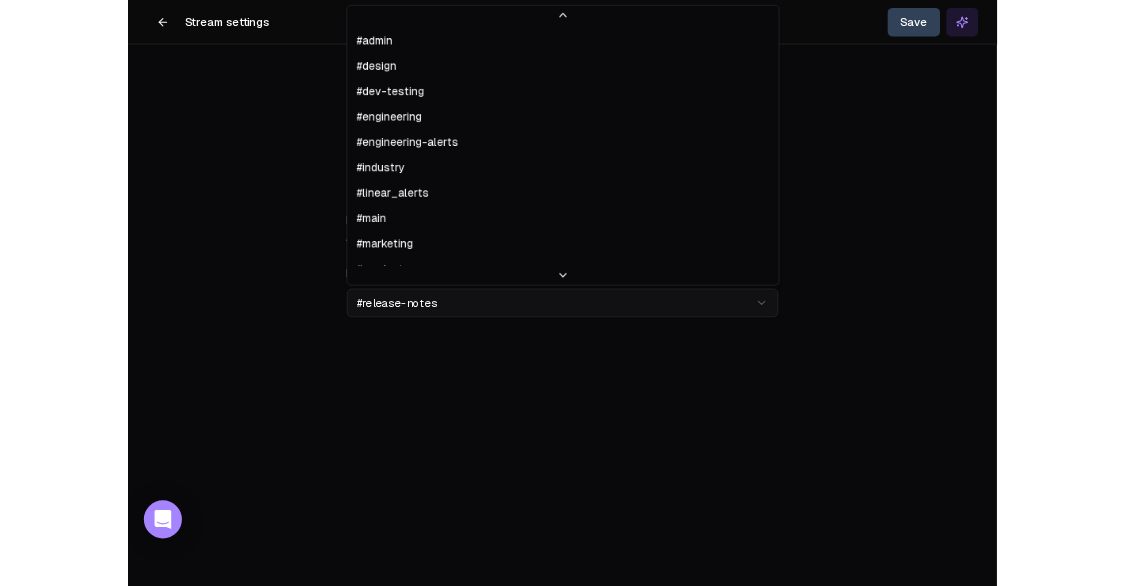 scroll, scrollTop: 52, scrollLeft: 0, axis: vertical 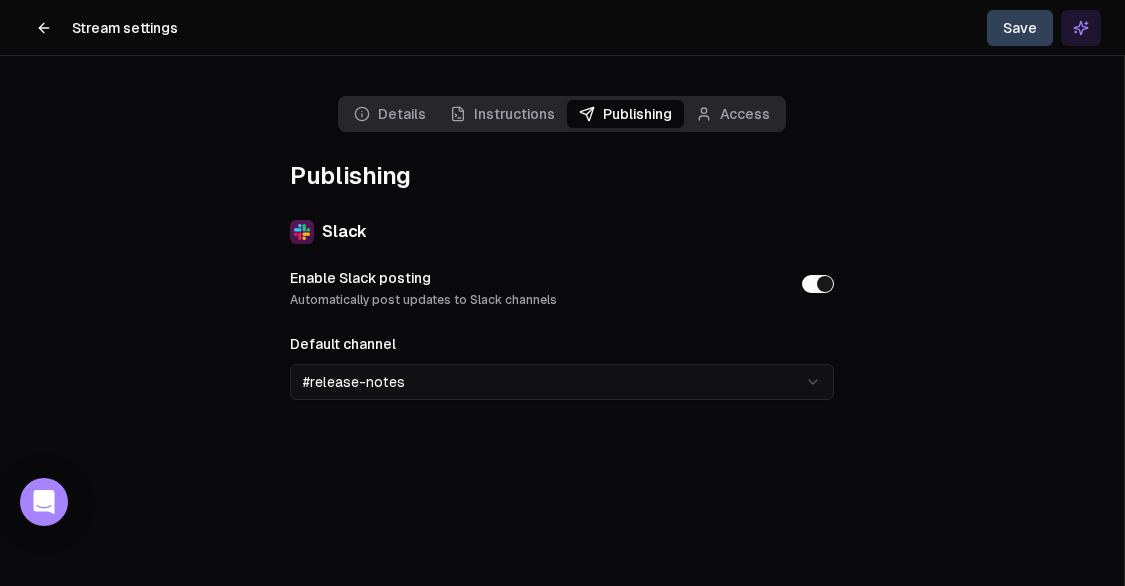 click on "**********" at bounding box center [562, 293] 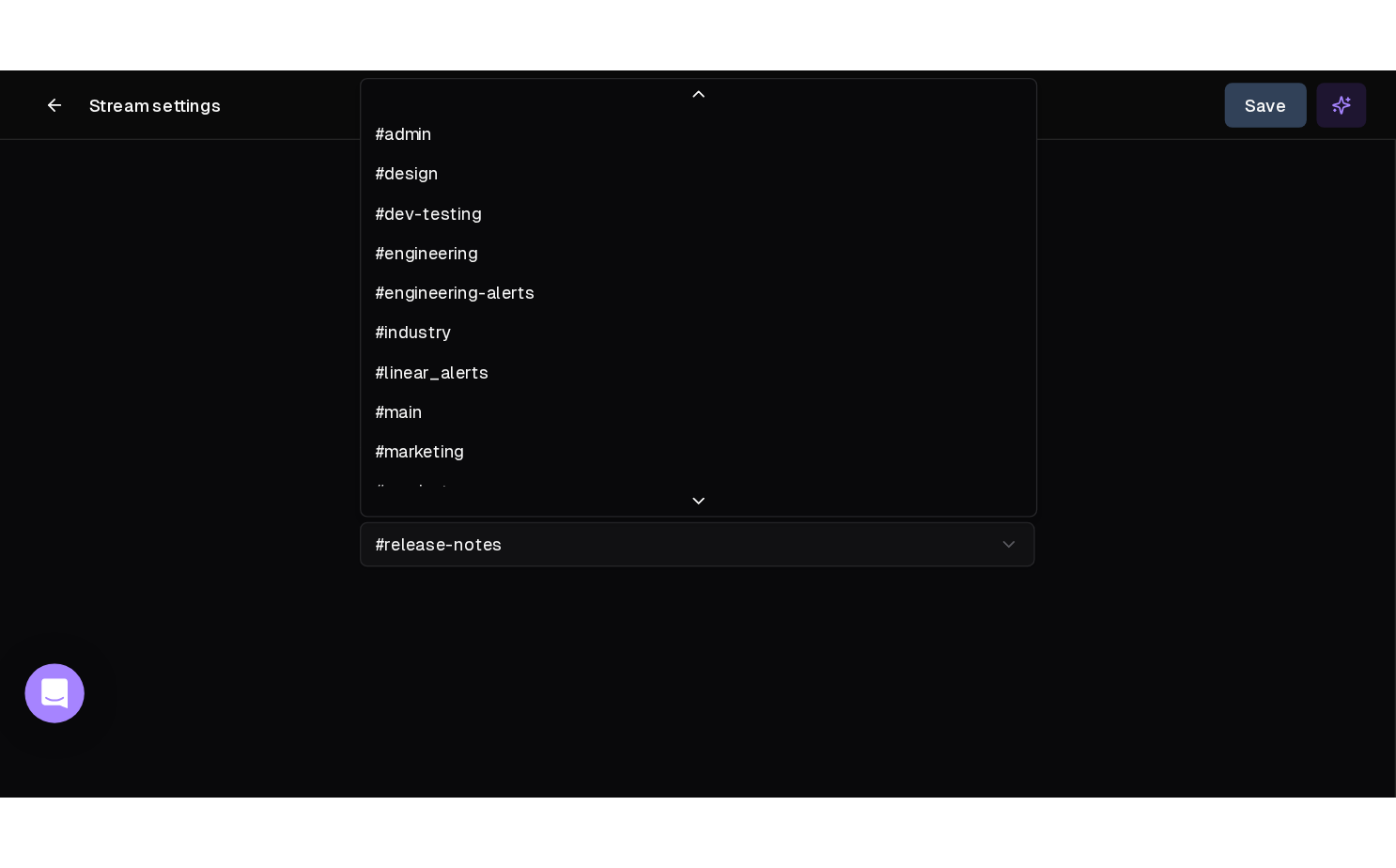 scroll, scrollTop: 49, scrollLeft: 0, axis: vertical 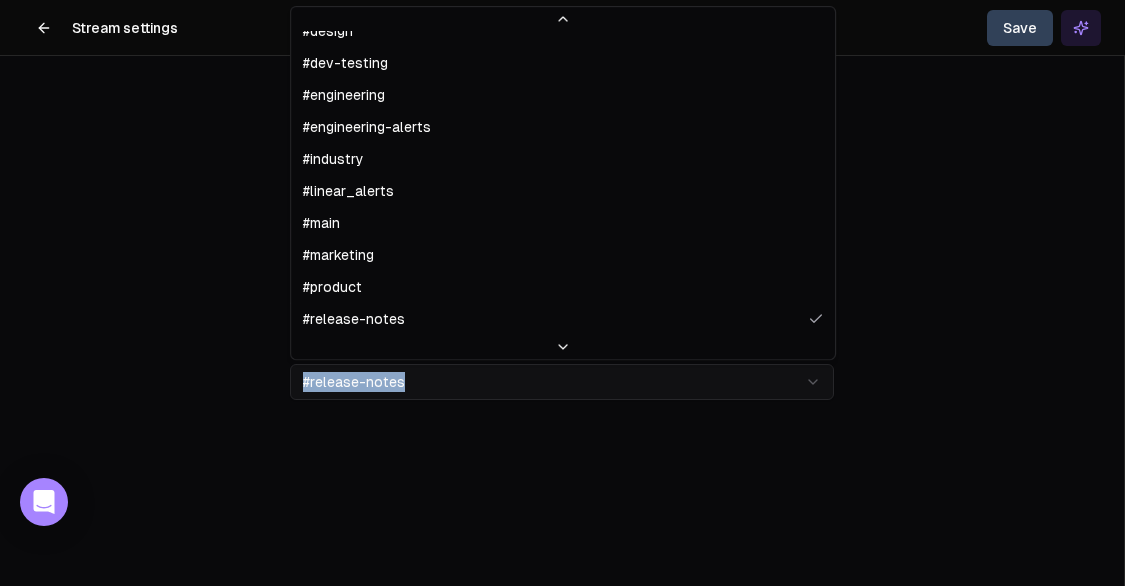 click on "**********" at bounding box center (562, 293) 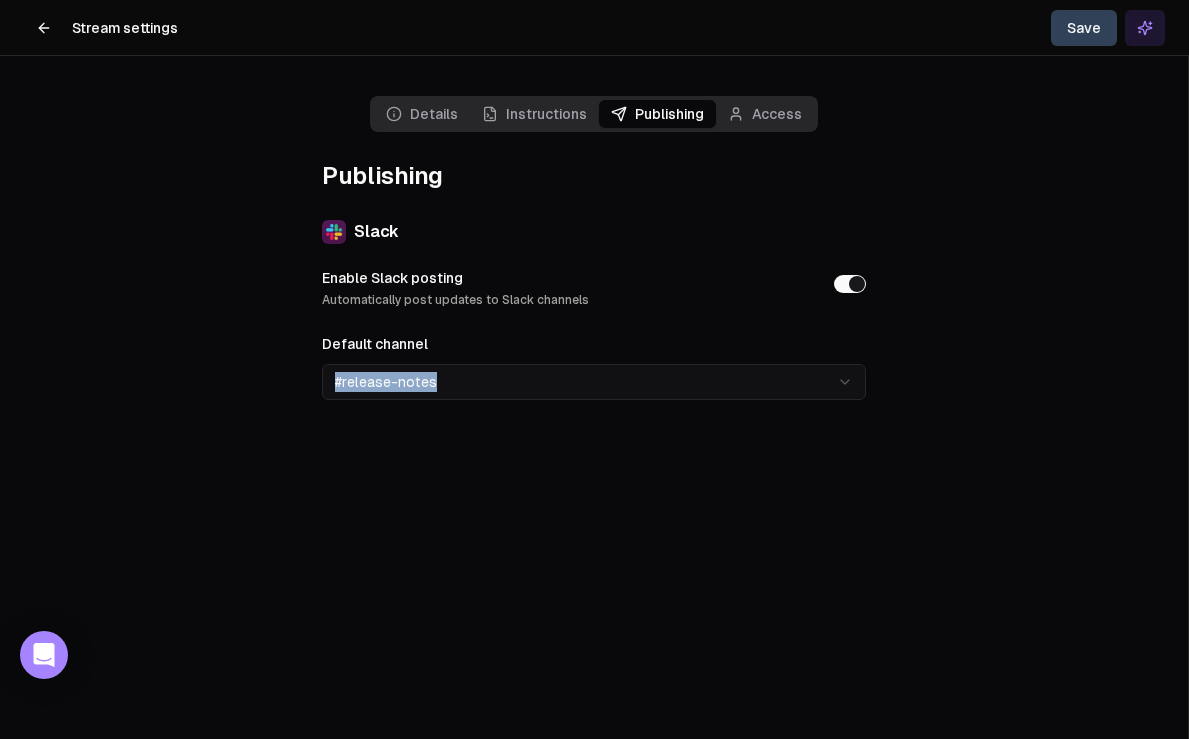 type 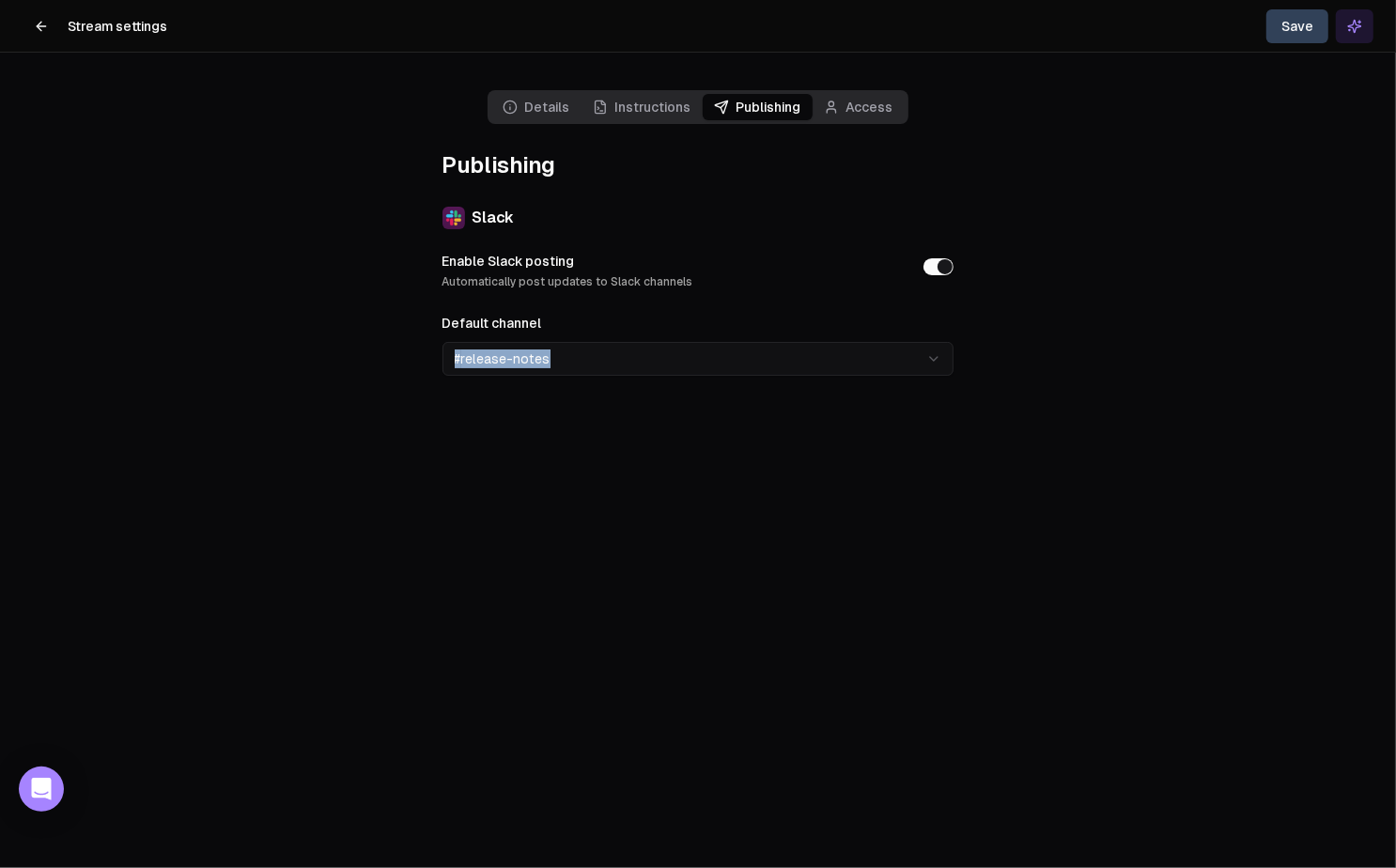 click on "**********" at bounding box center (698, 434) 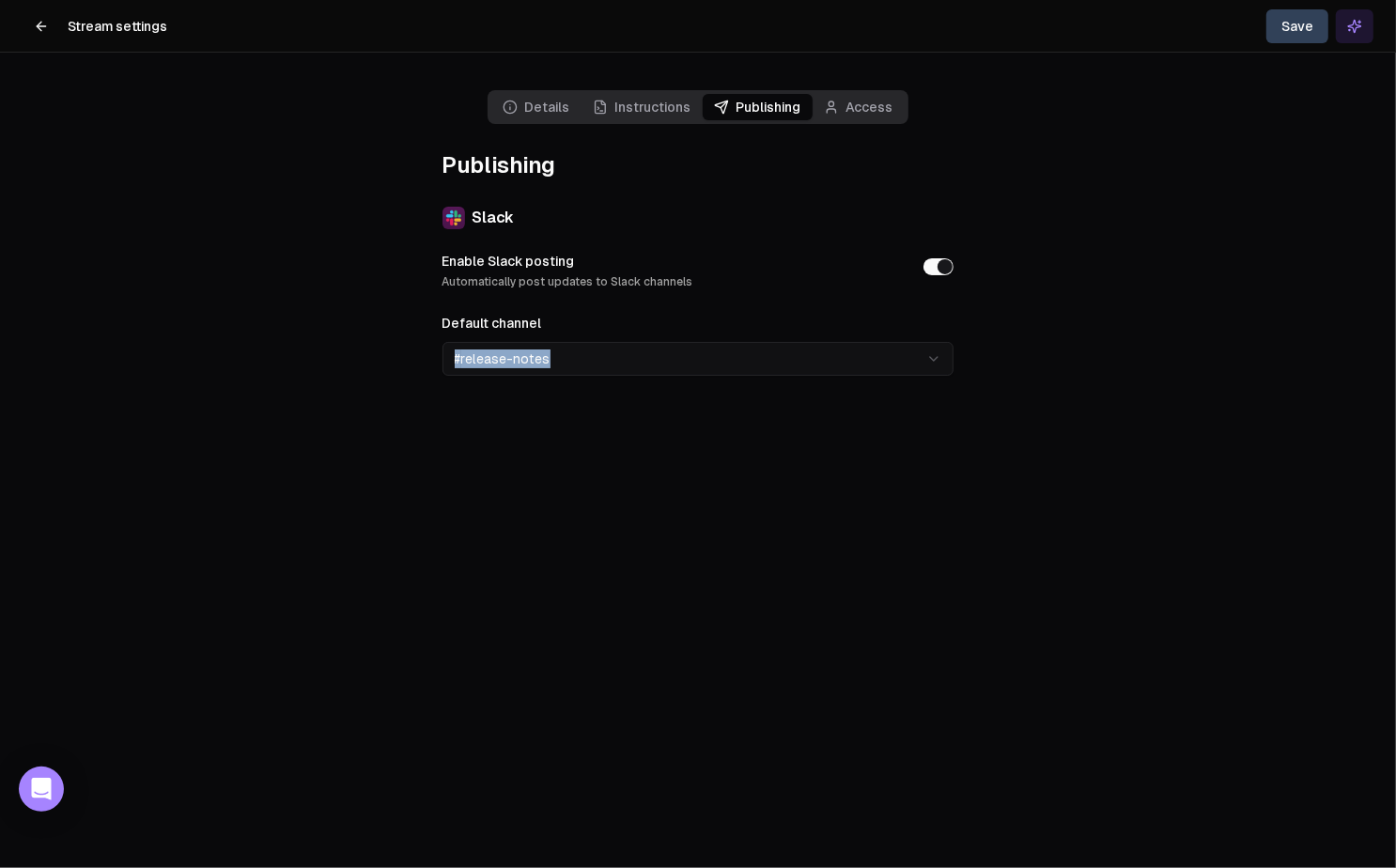click 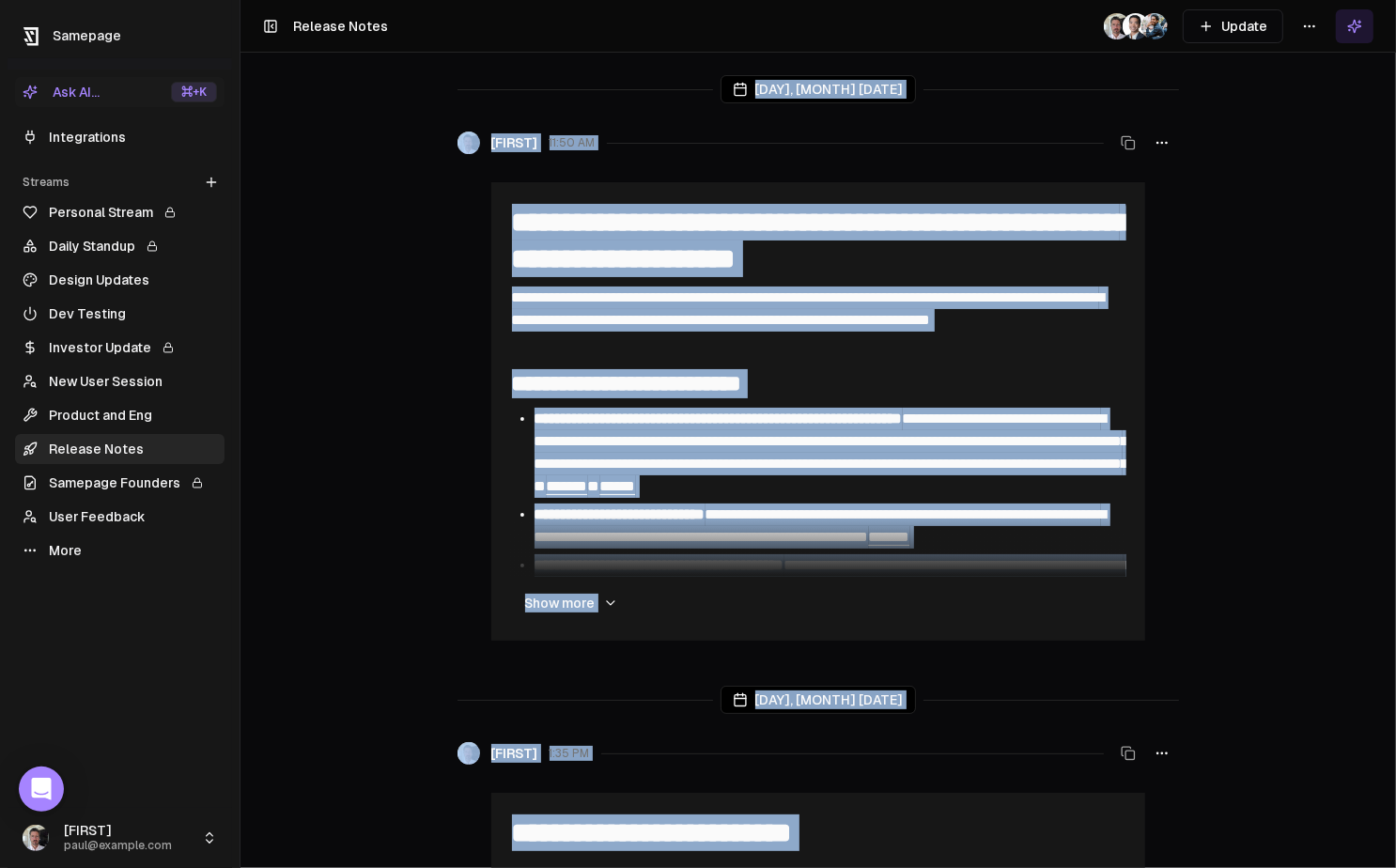 click on "**********" at bounding box center [821, 240] 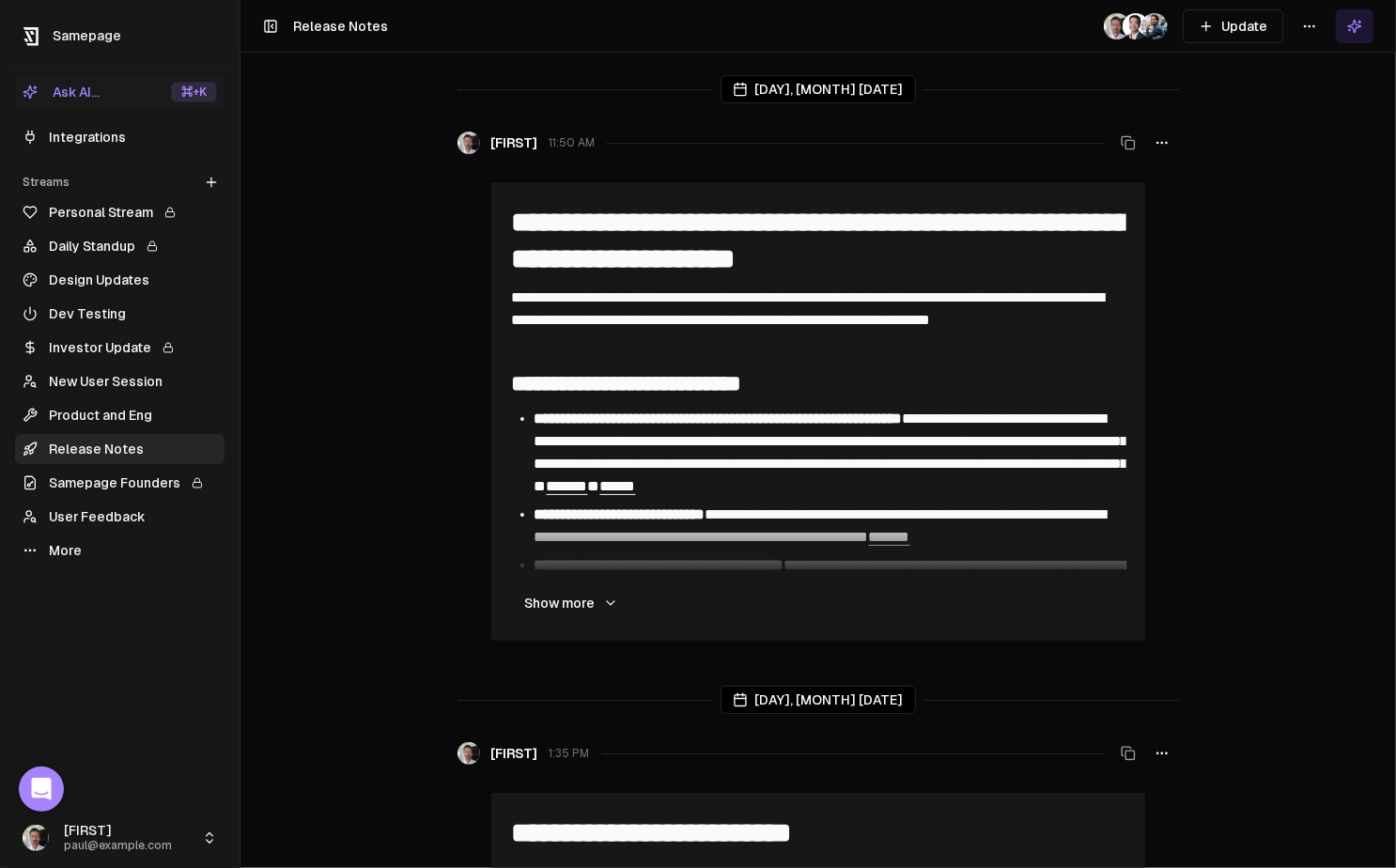 click on "More" at bounding box center [119, 550] 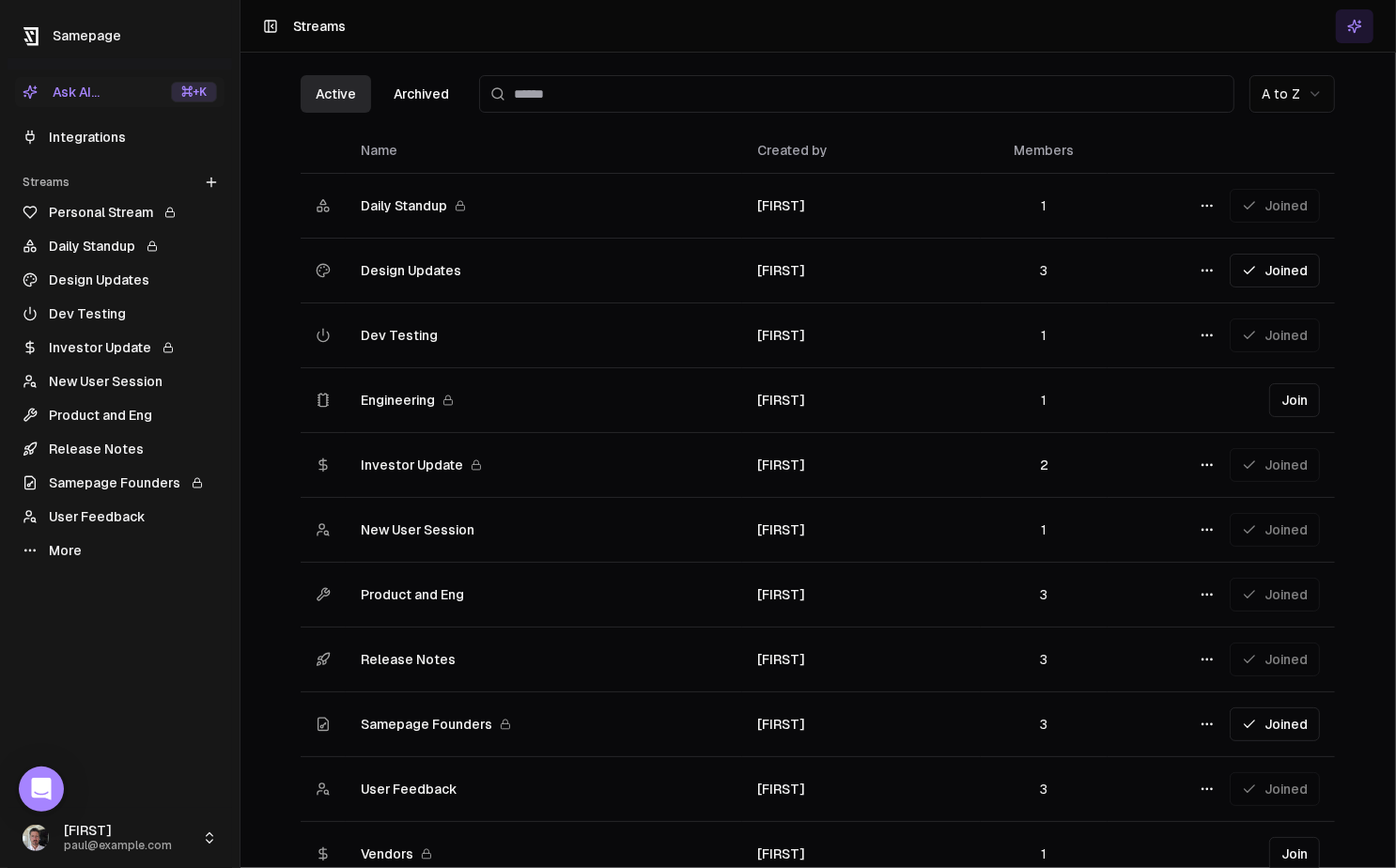 click on "New User Session" at bounding box center (119, 381) 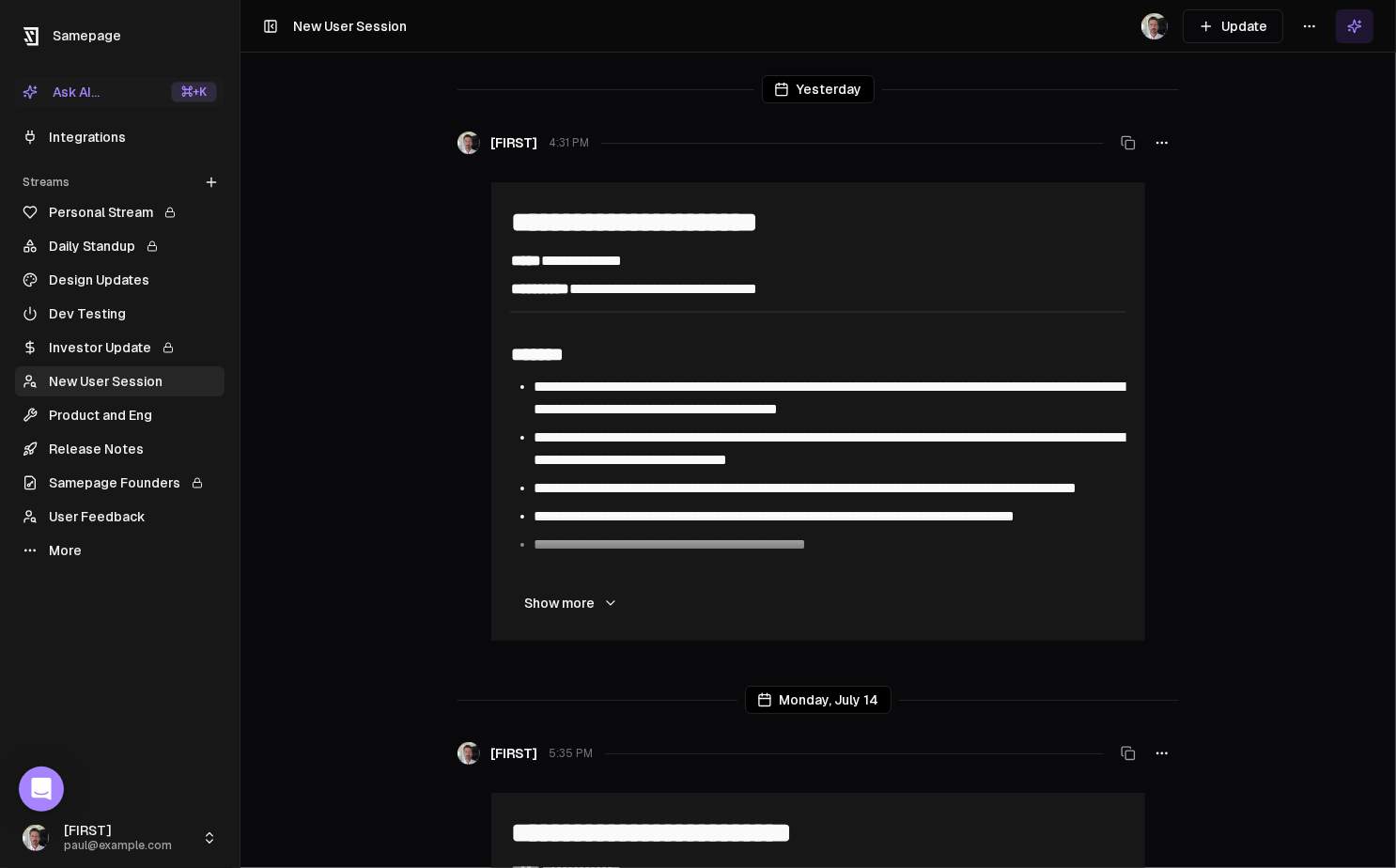 click on "User Feedback" at bounding box center (119, 517) 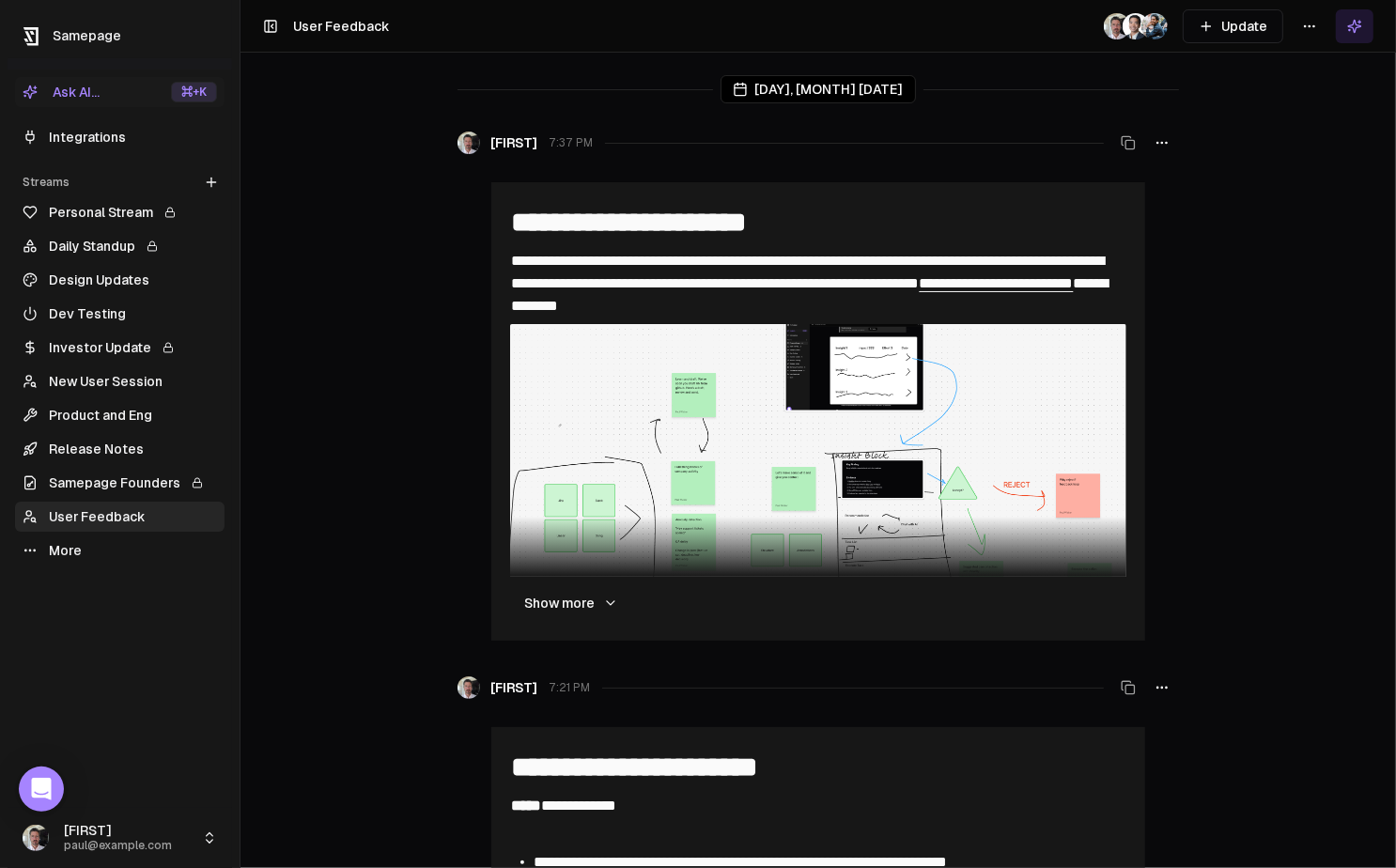 click on "More" at bounding box center (119, 550) 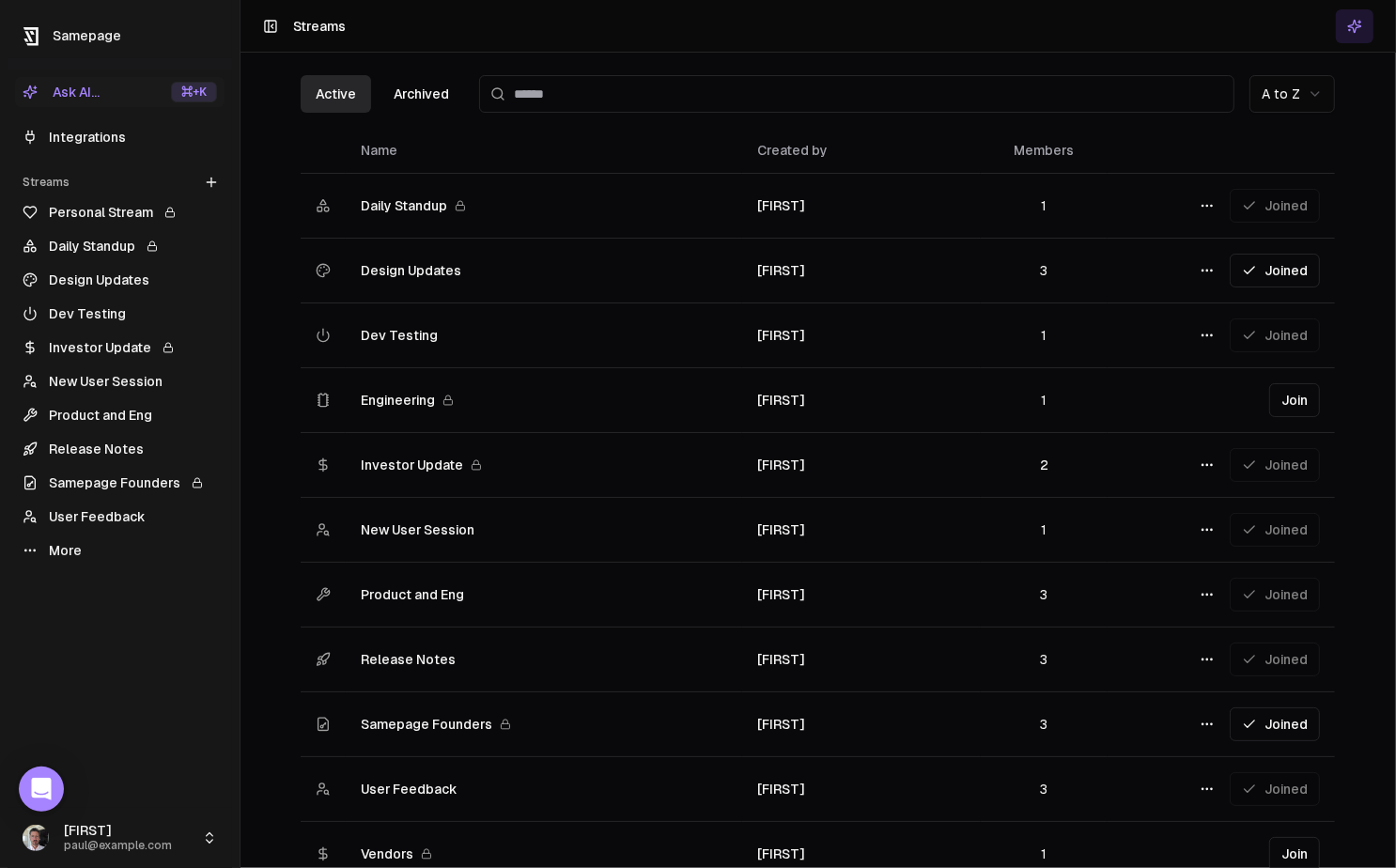 click on "Daily Standup" at bounding box center (119, 246) 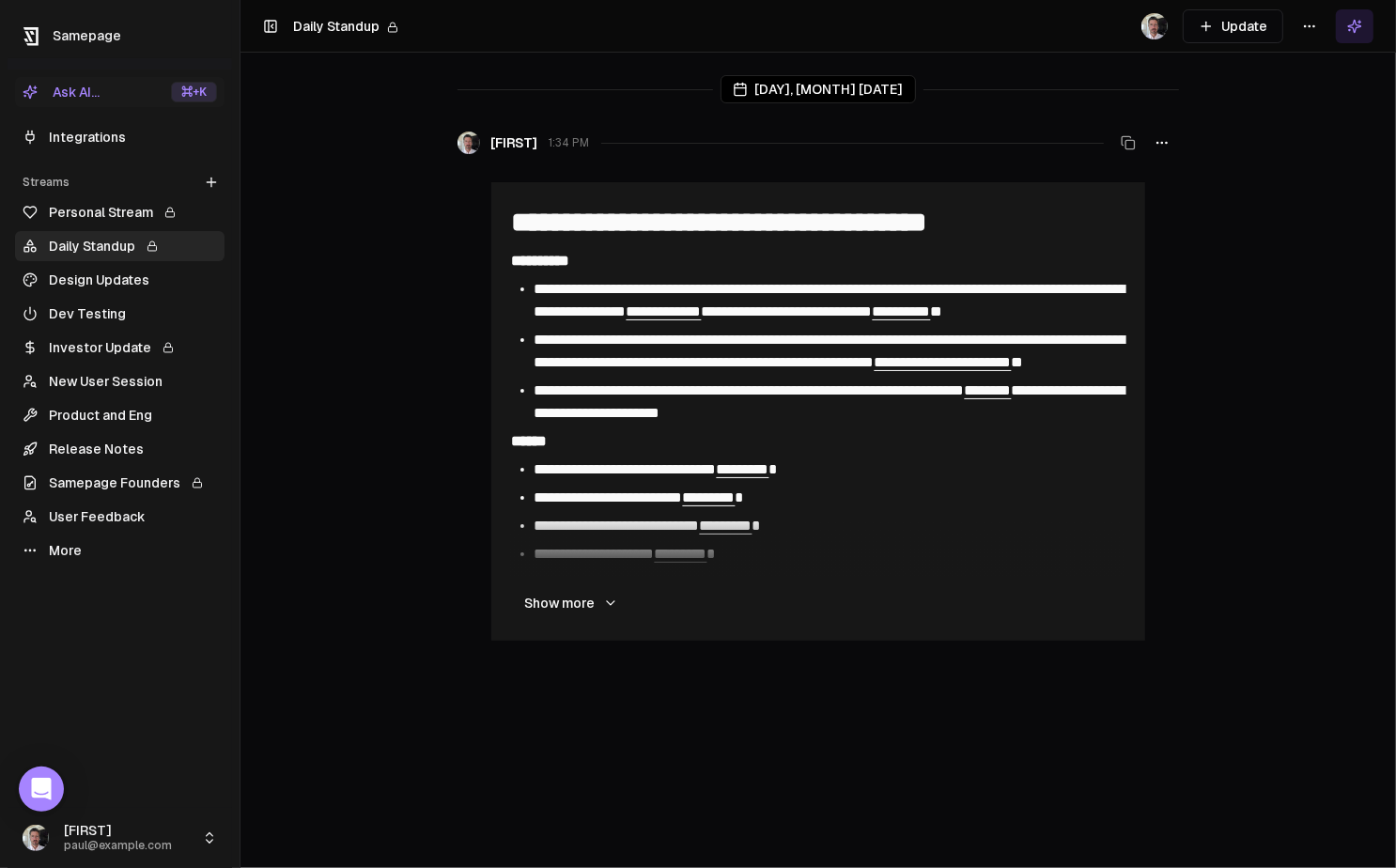 click on "**********" at bounding box center (698, 434) 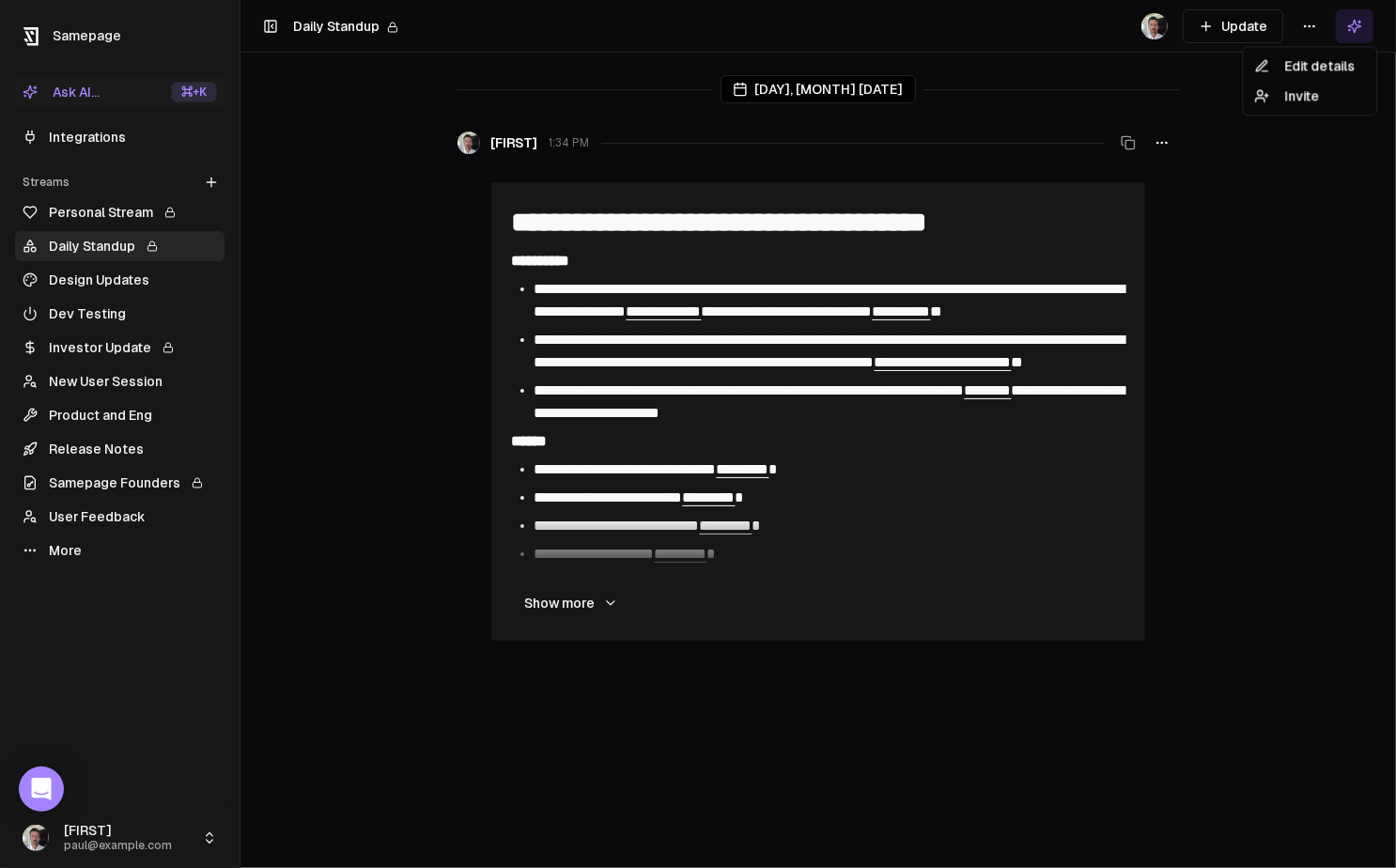 click on "**********" at bounding box center (698, 434) 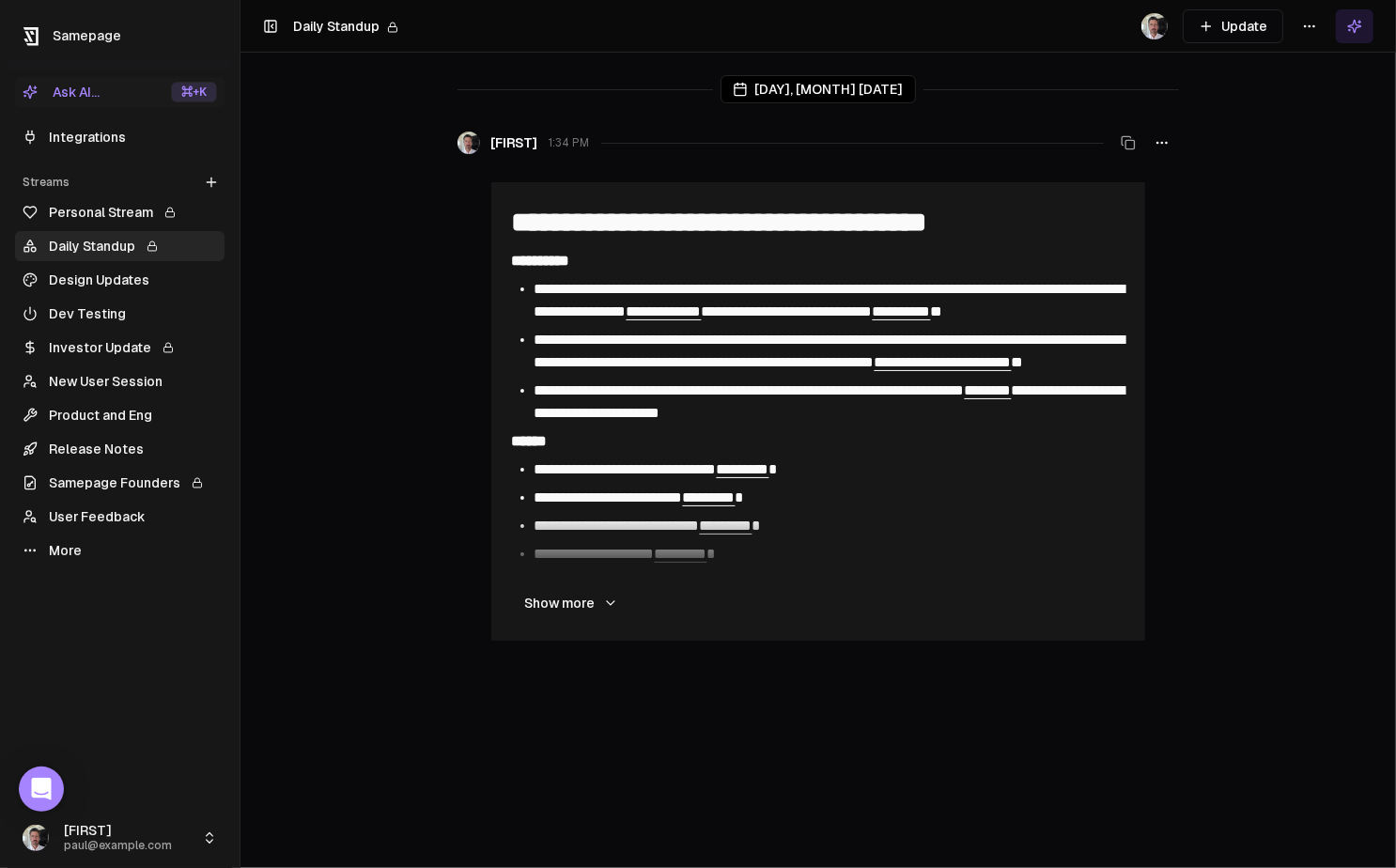 click on "Update" at bounding box center [1233, 26] 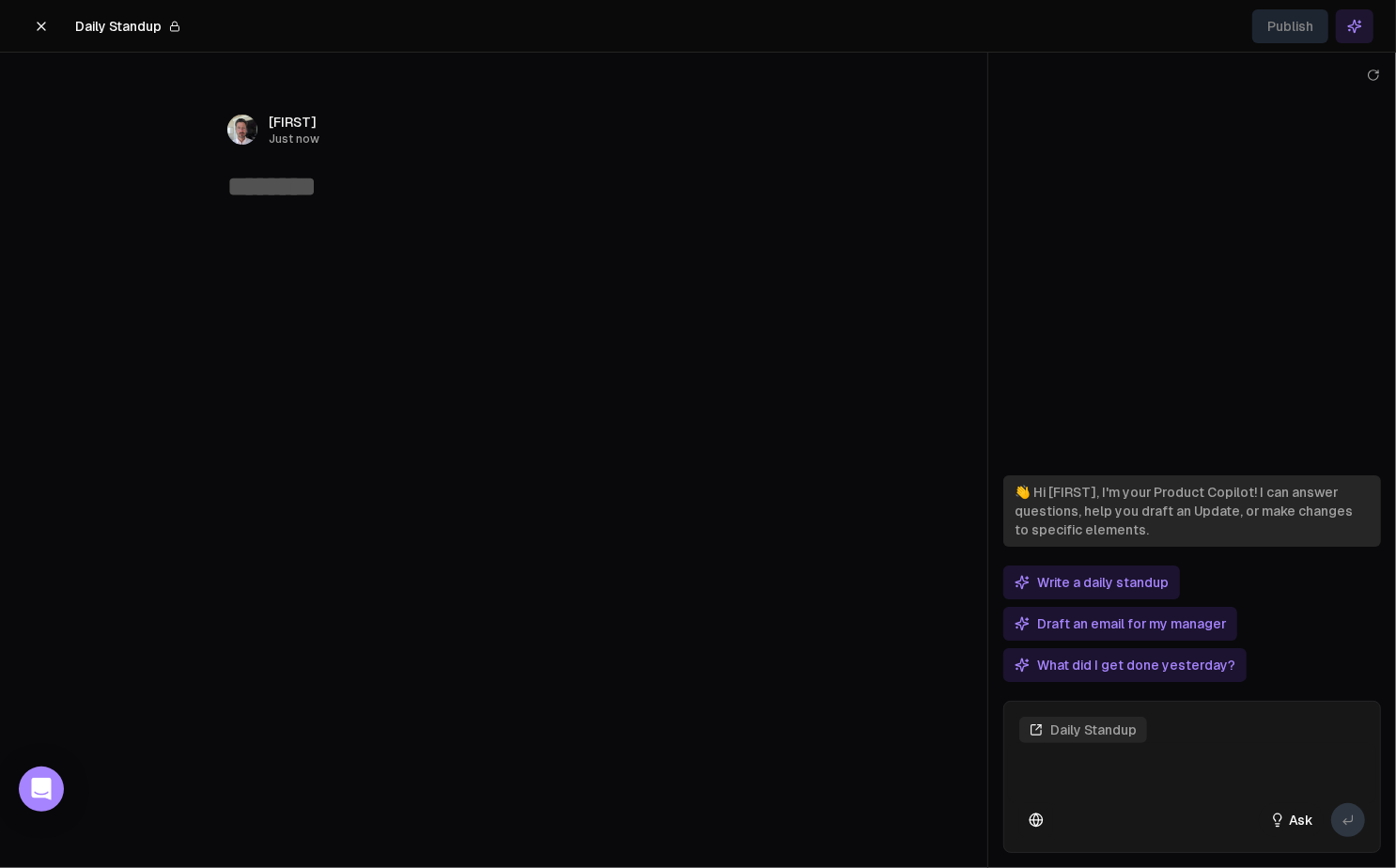 click on "Write a daily standup" at bounding box center (1092, 582) 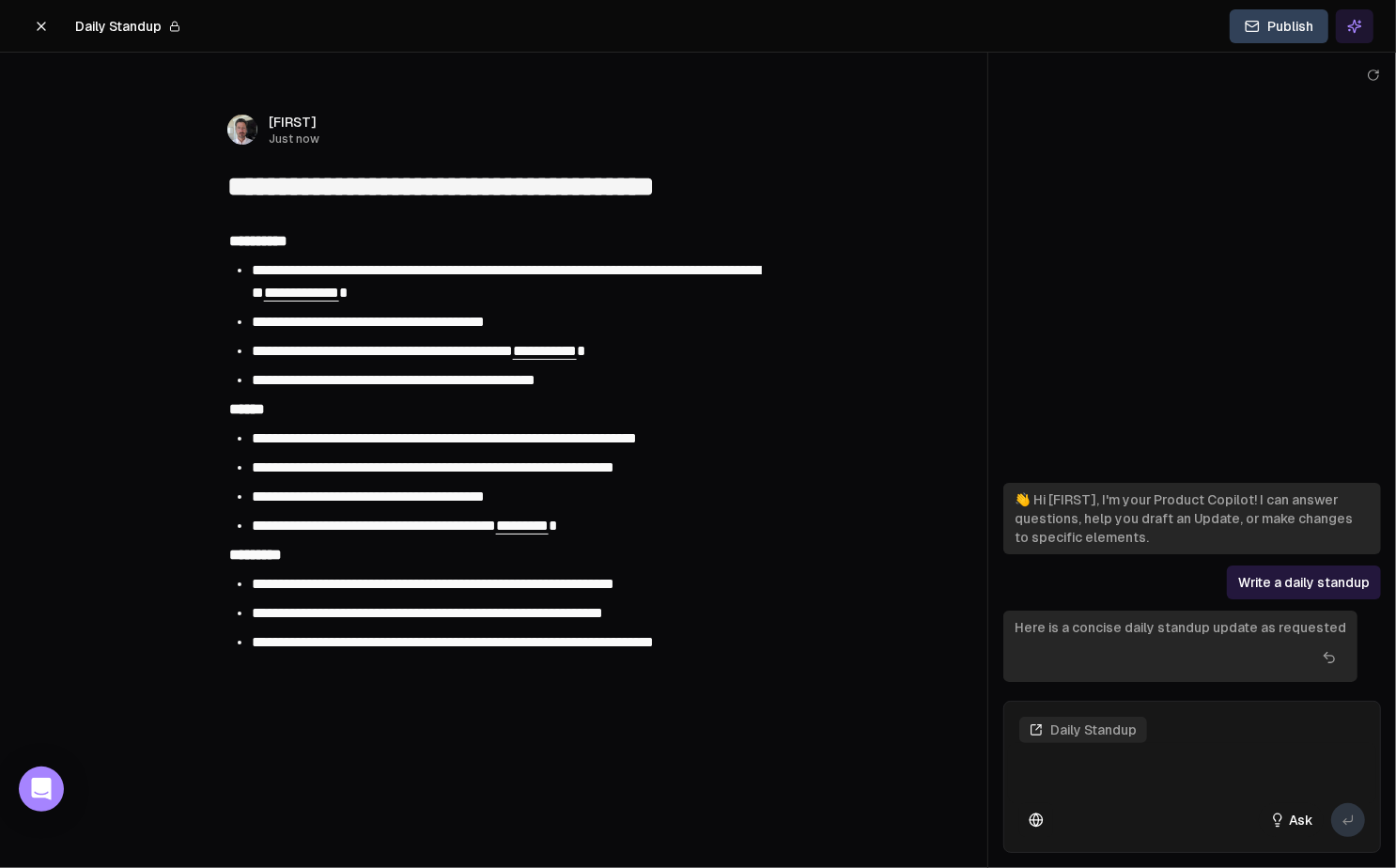 type on "**********" 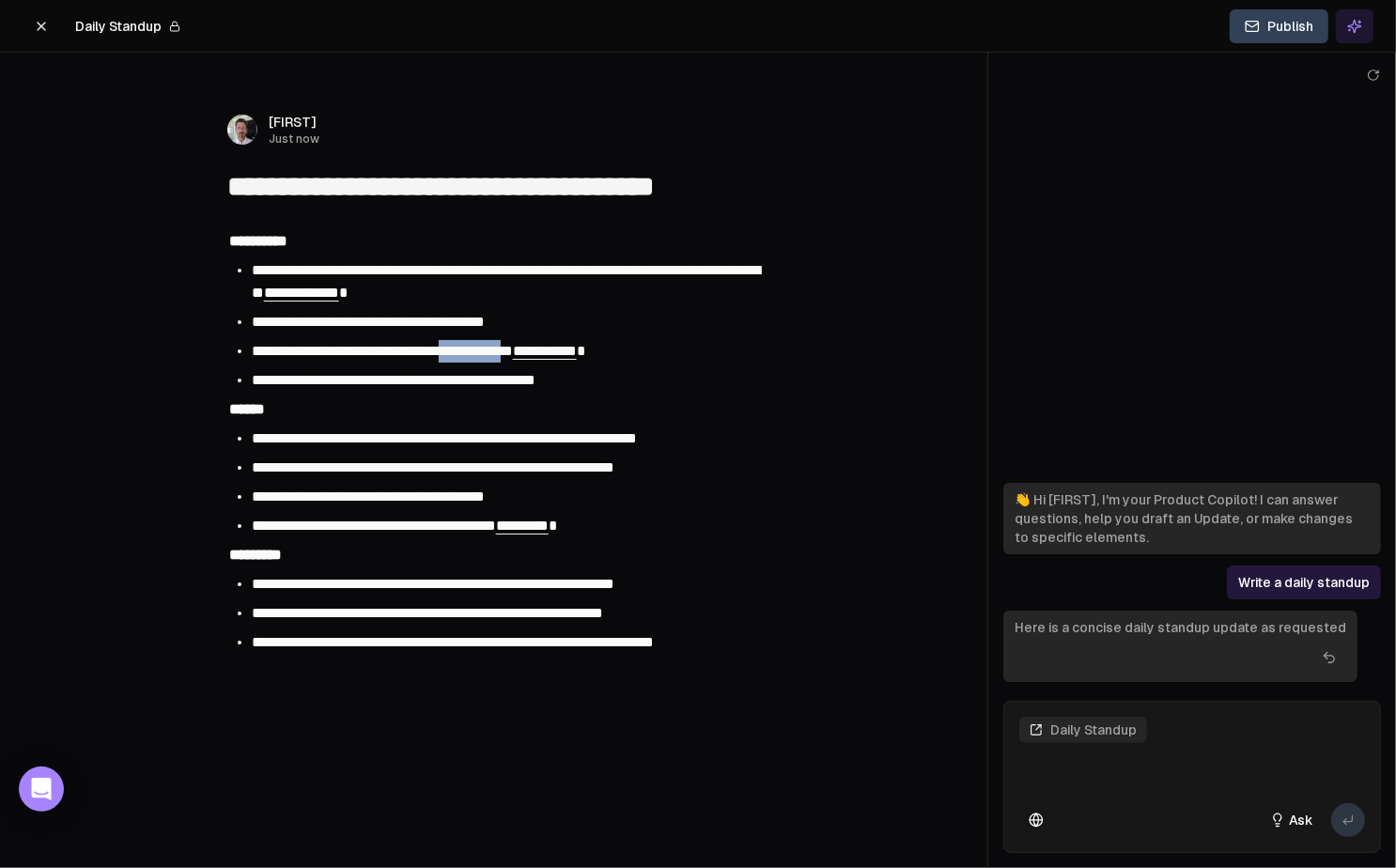 click on "**********" at bounding box center [382, 350] 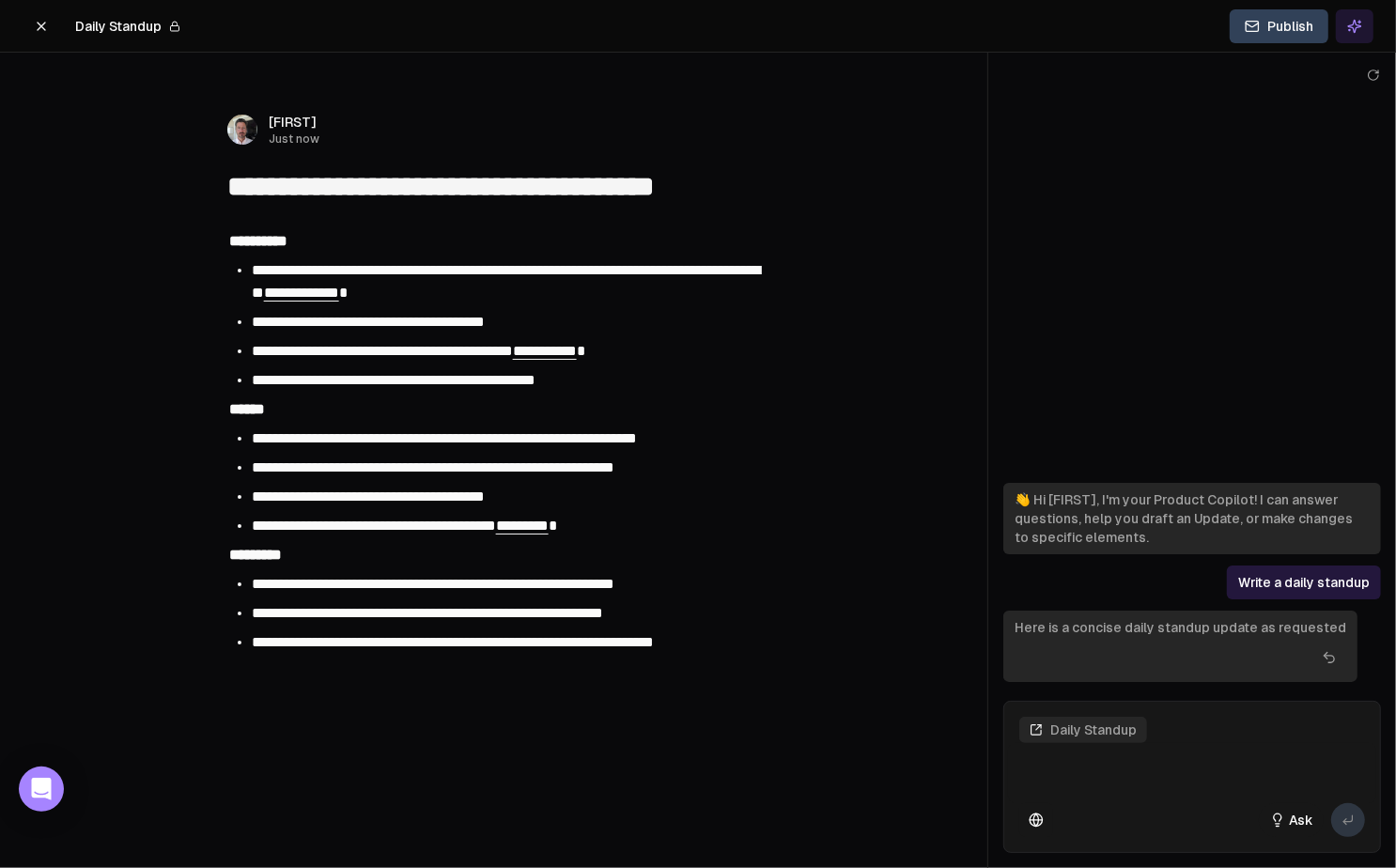 click on "**********" at bounding box center [382, 350] 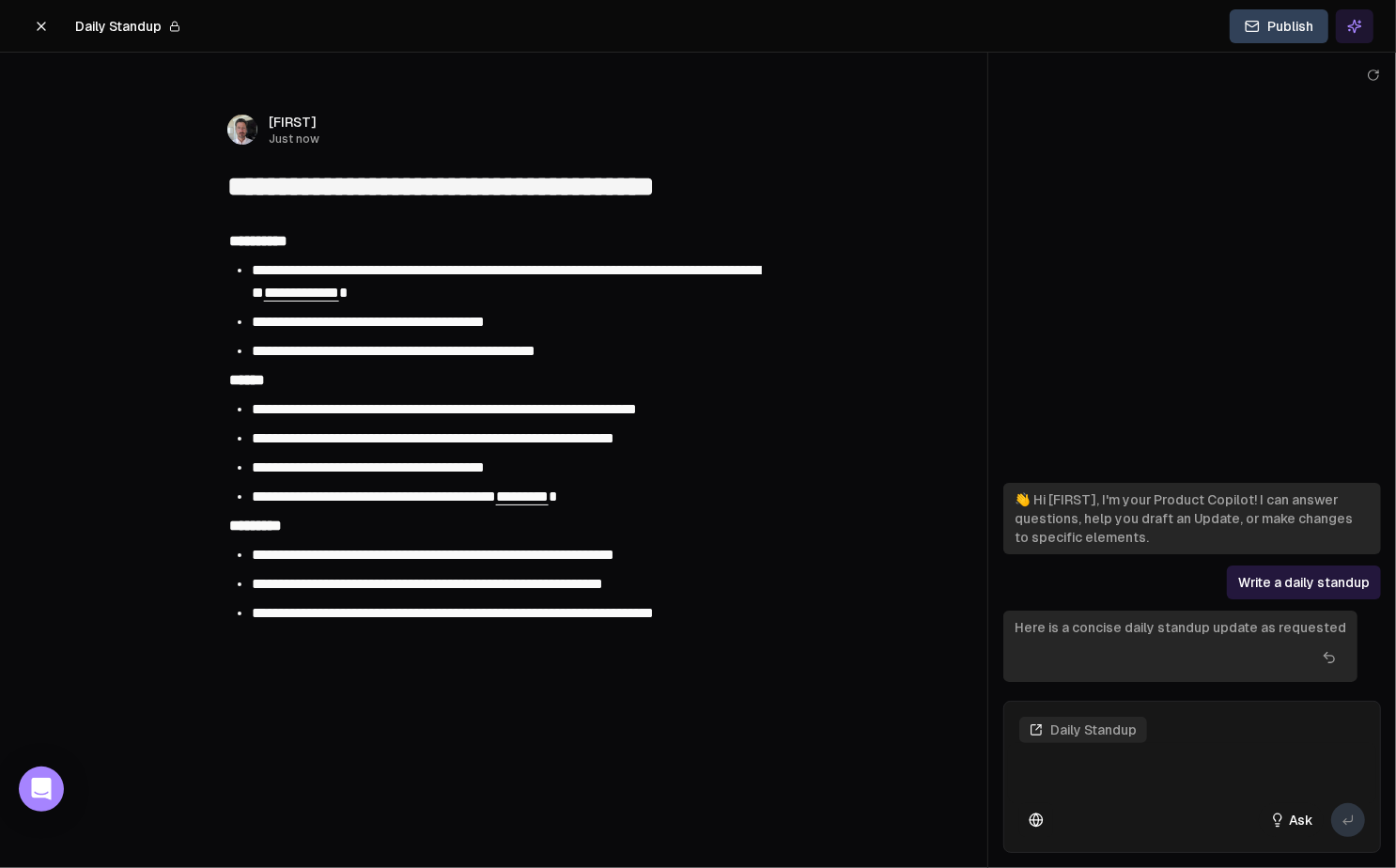 click on "**********" at bounding box center [433, 438] 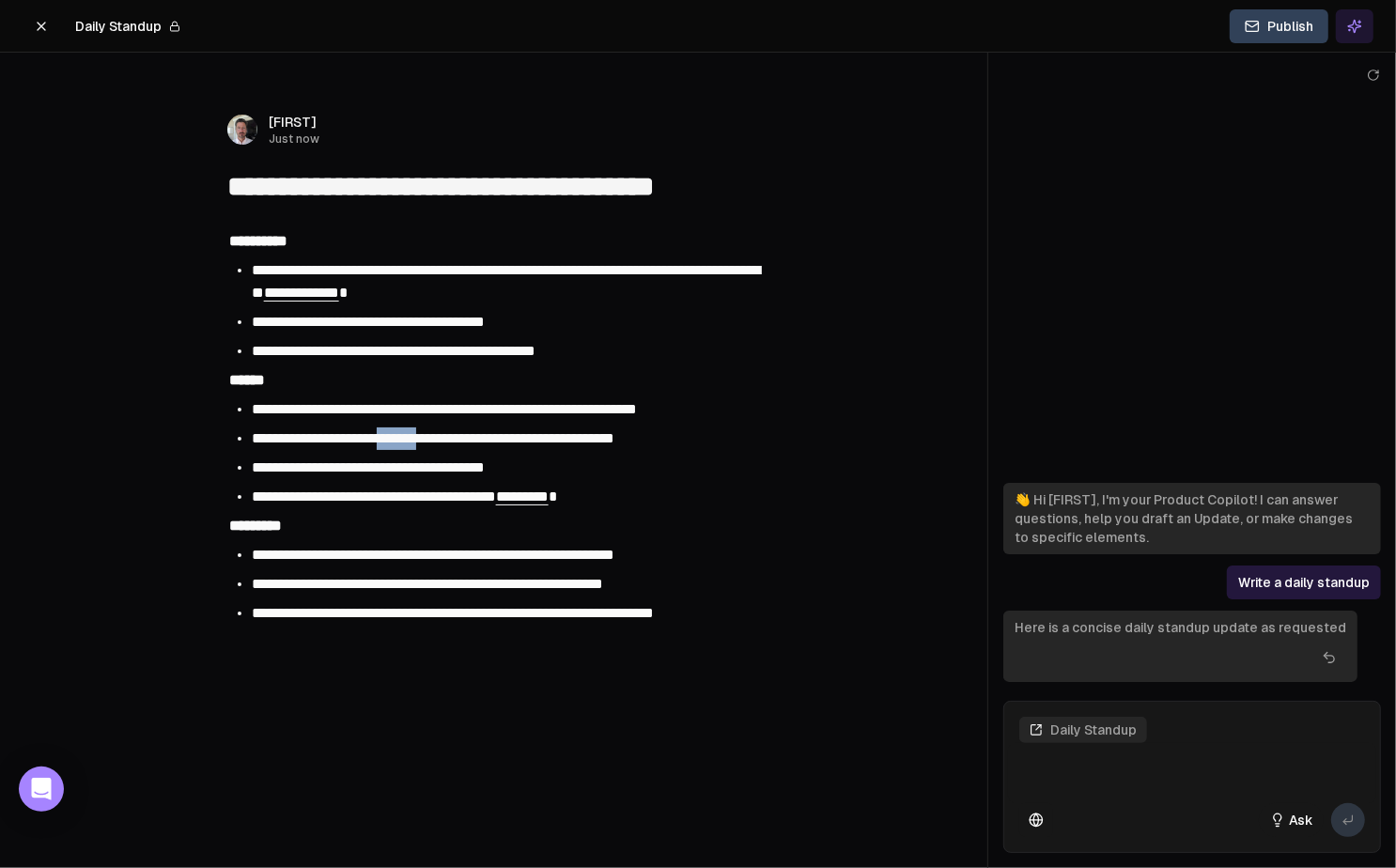 click on "**********" at bounding box center (433, 438) 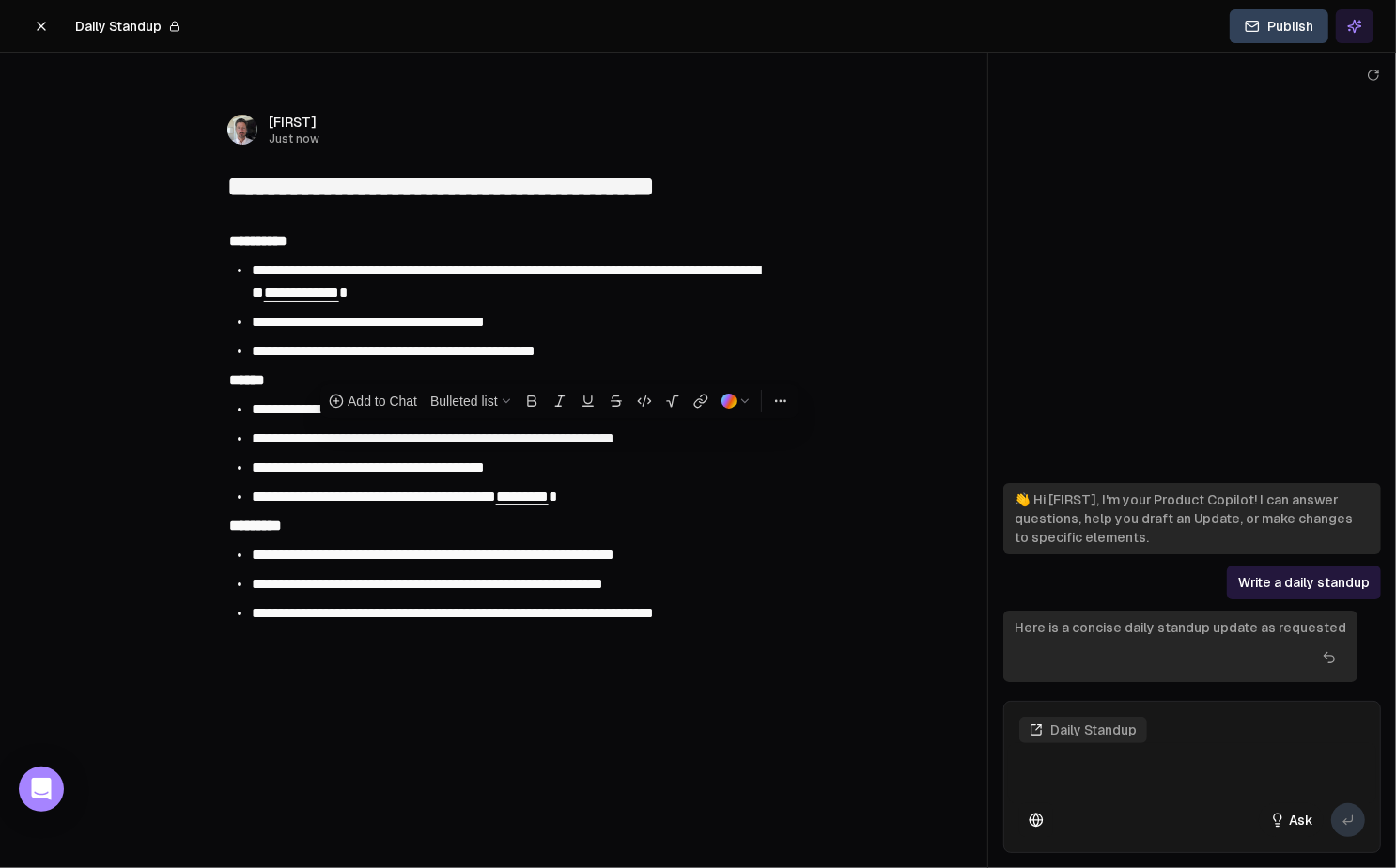 click on "**********" at bounding box center (433, 438) 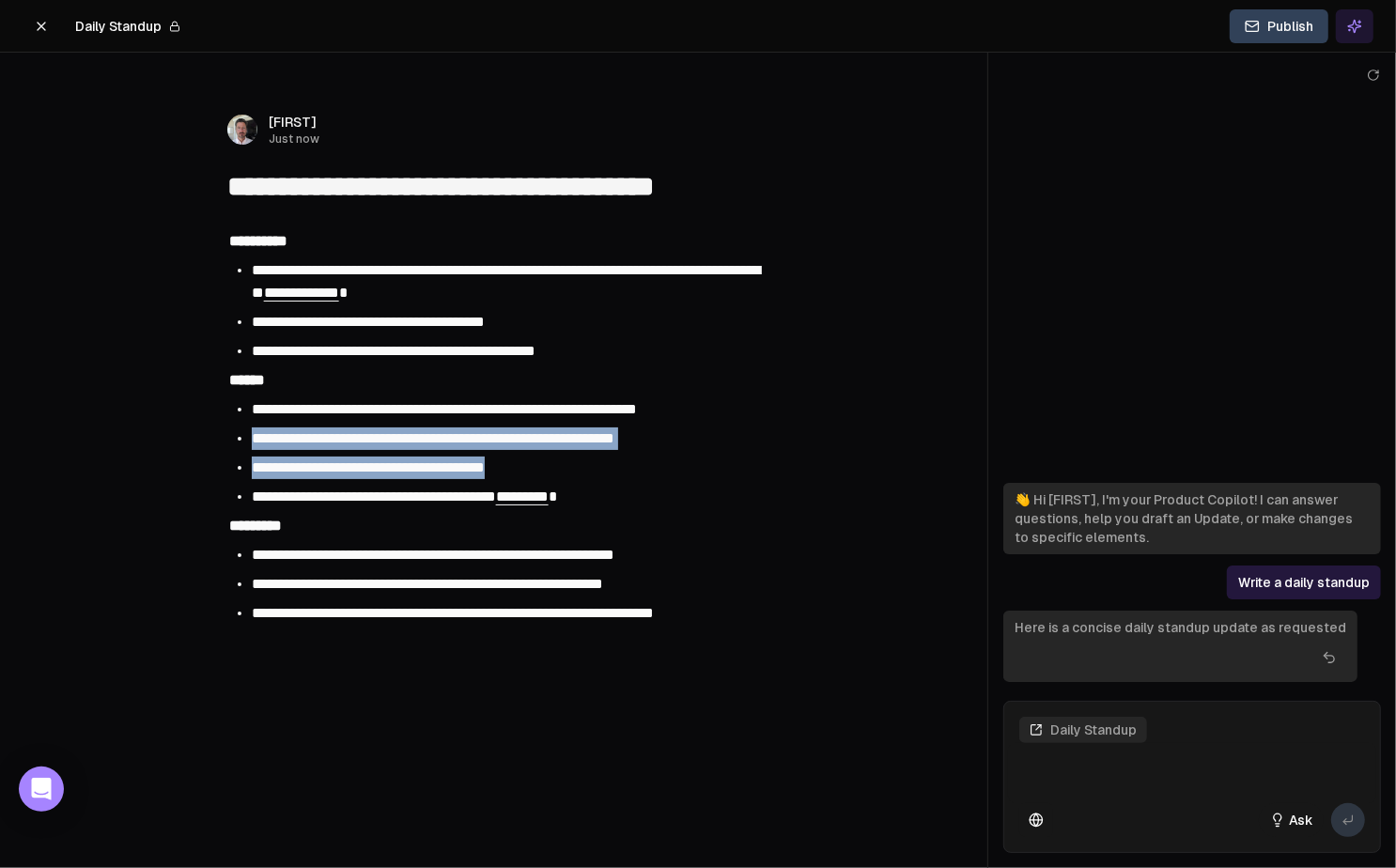 drag, startPoint x: 546, startPoint y: 468, endPoint x: 243, endPoint y: 442, distance: 304.1135 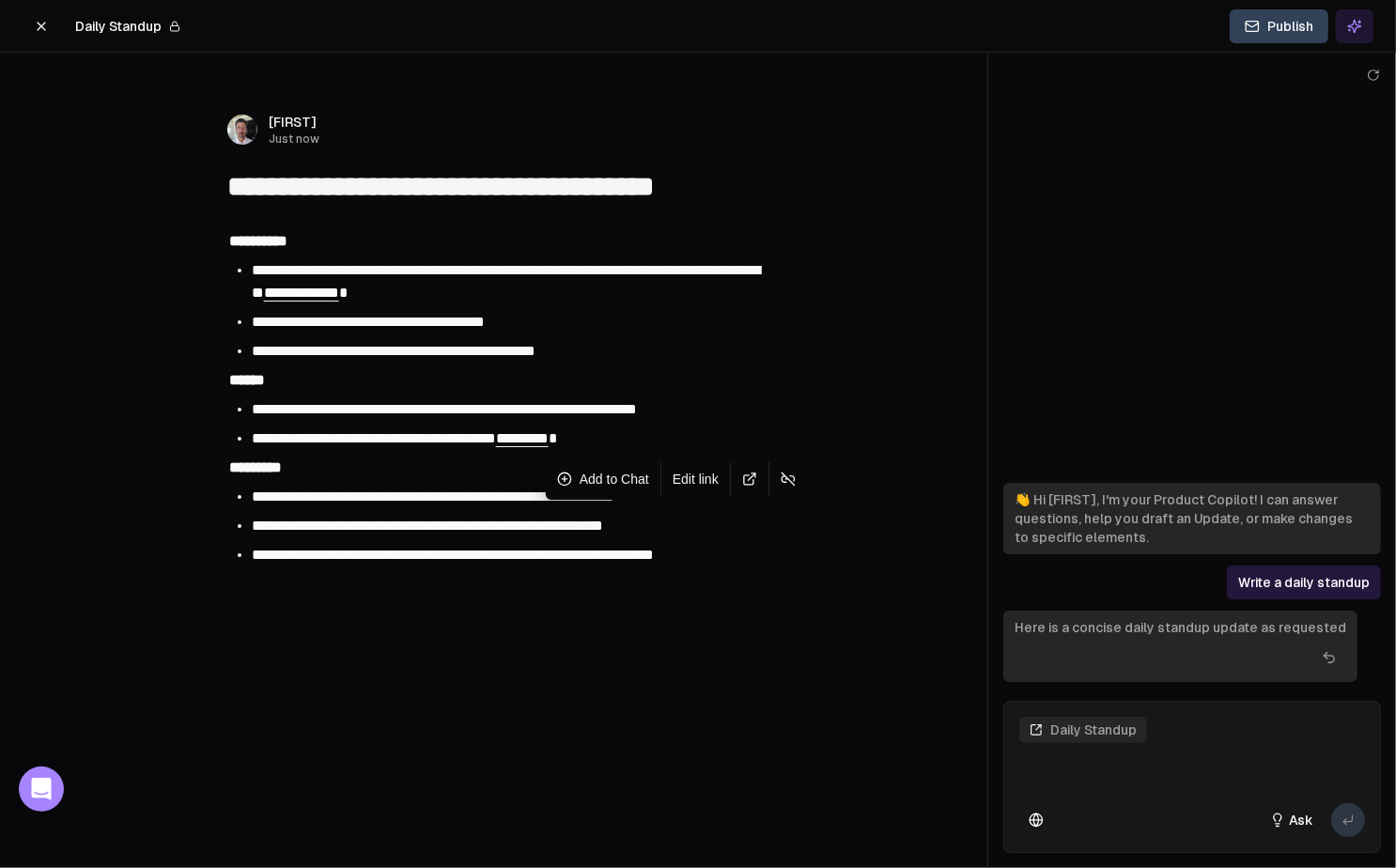 click on "*********" at bounding box center [522, 438] 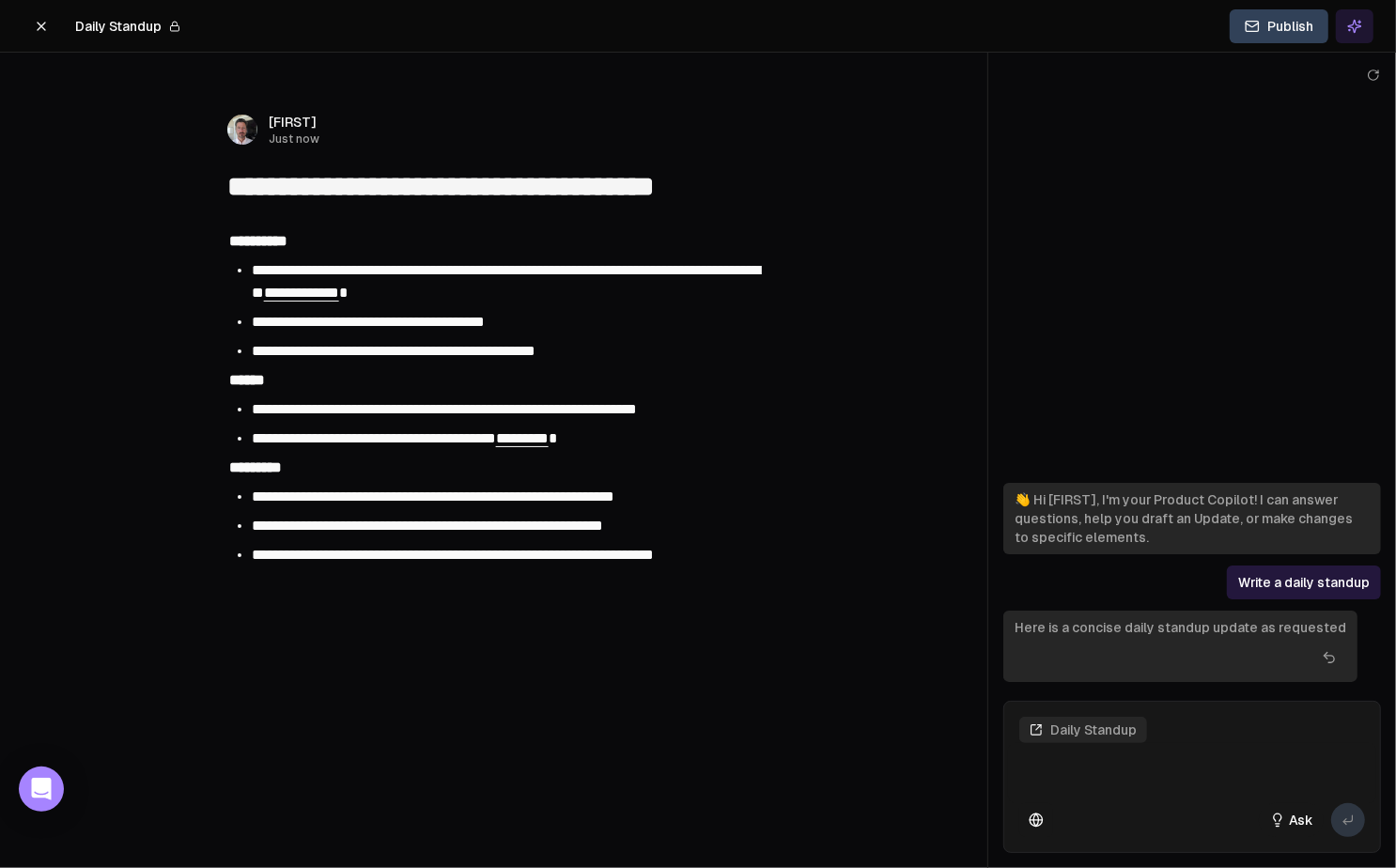 click on "**********" at bounding box center (433, 496) 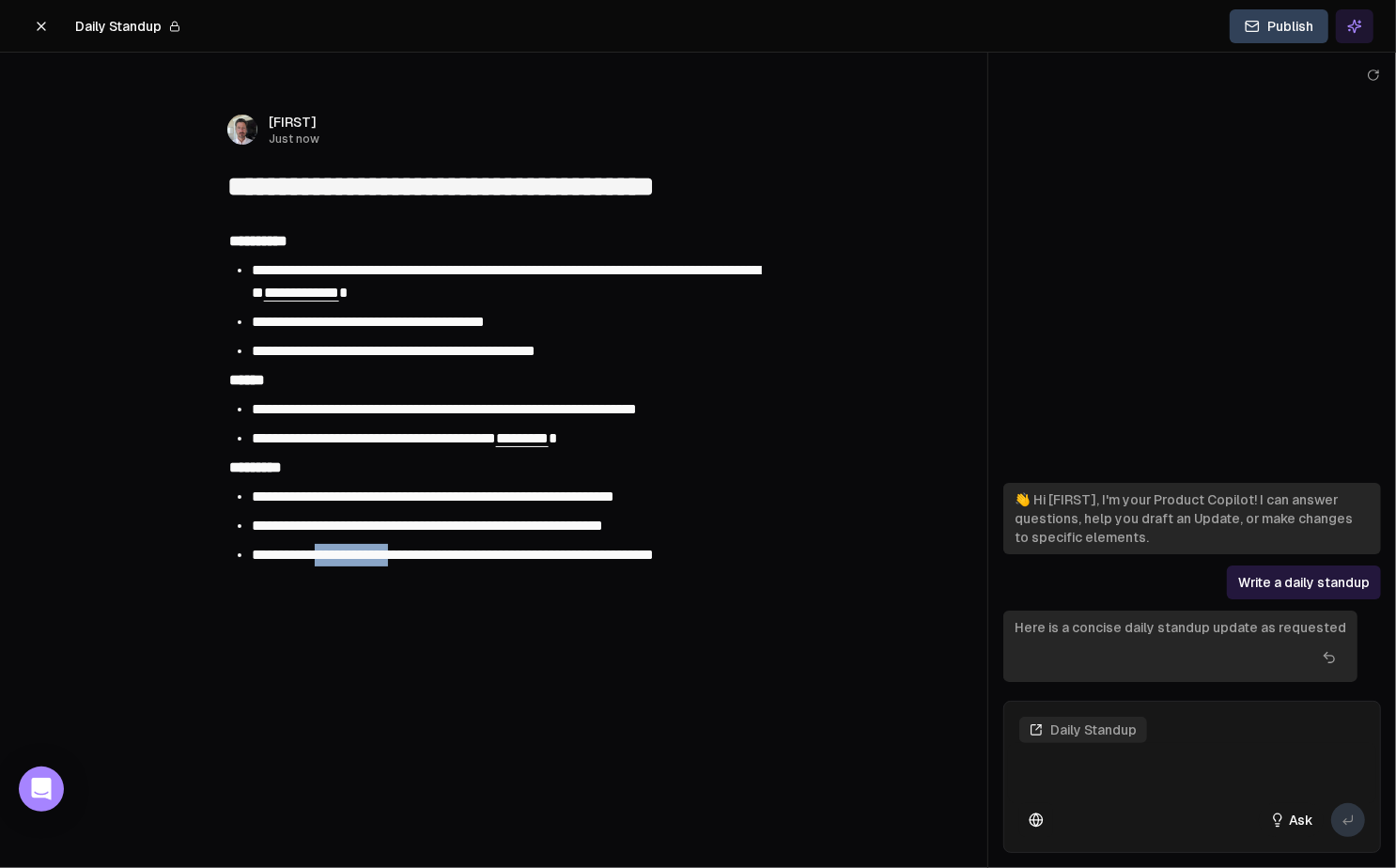 click on "**********" at bounding box center [453, 554] 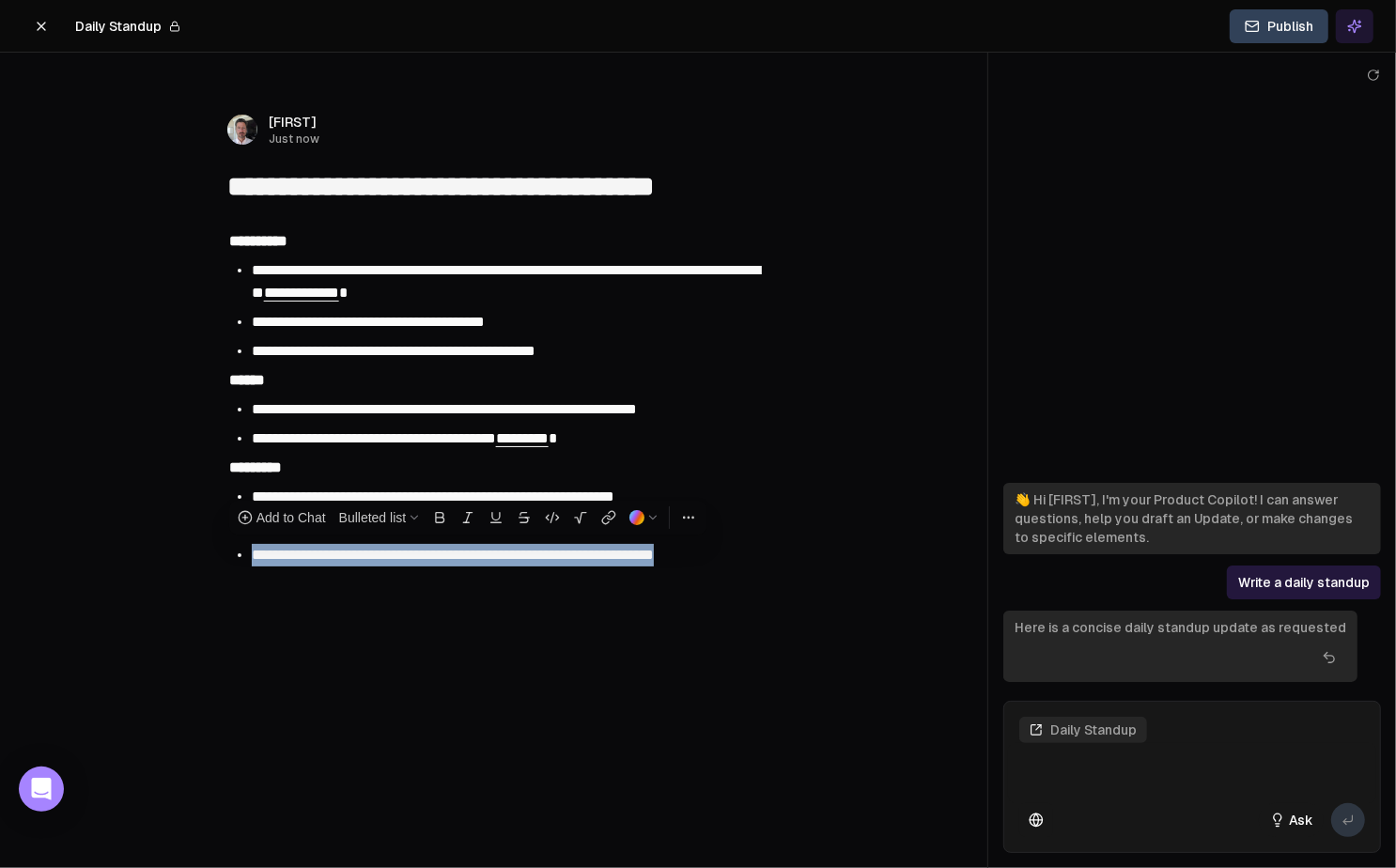click on "**********" at bounding box center [453, 554] 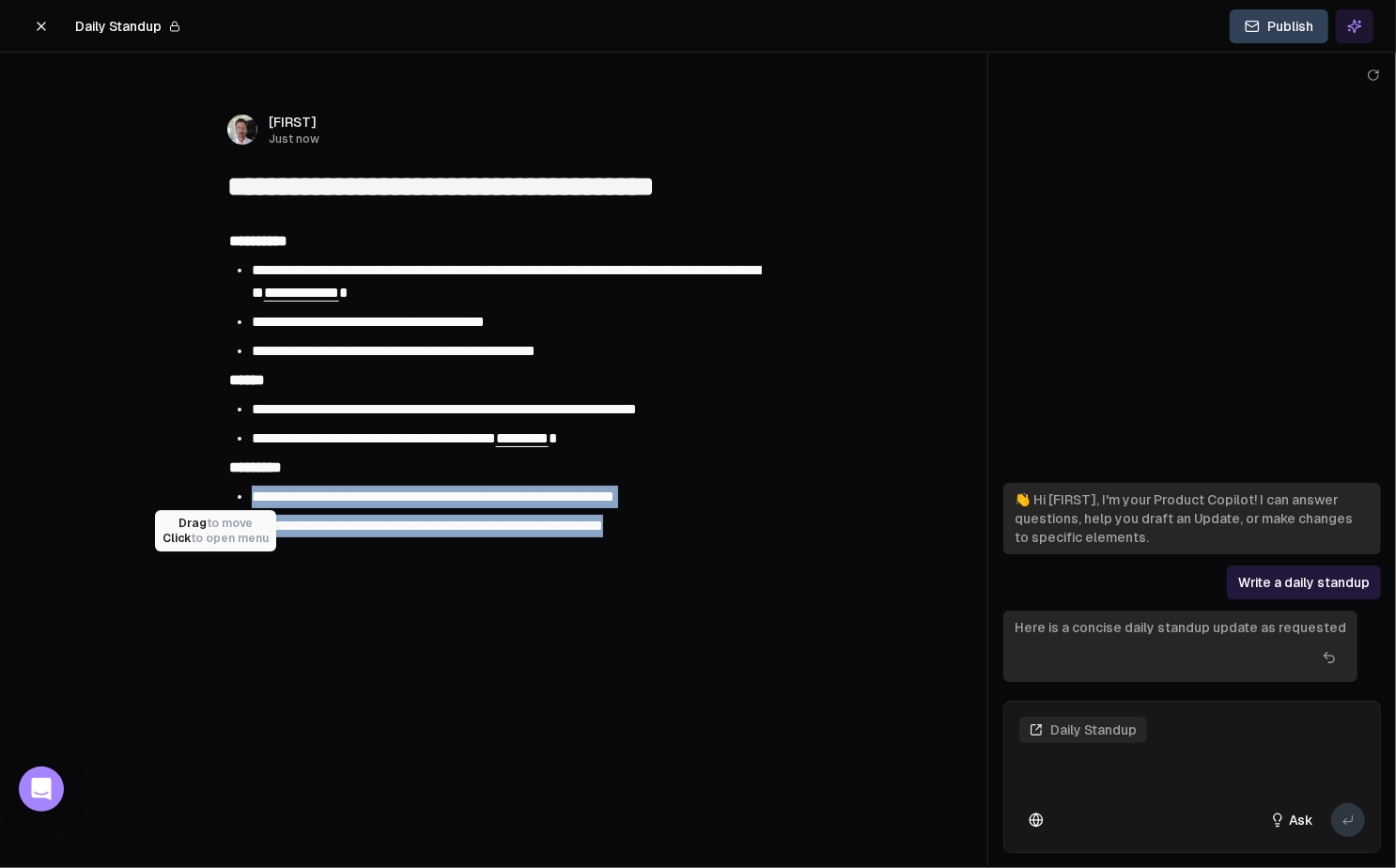 drag, startPoint x: 663, startPoint y: 520, endPoint x: 209, endPoint y: 494, distance: 454.7439 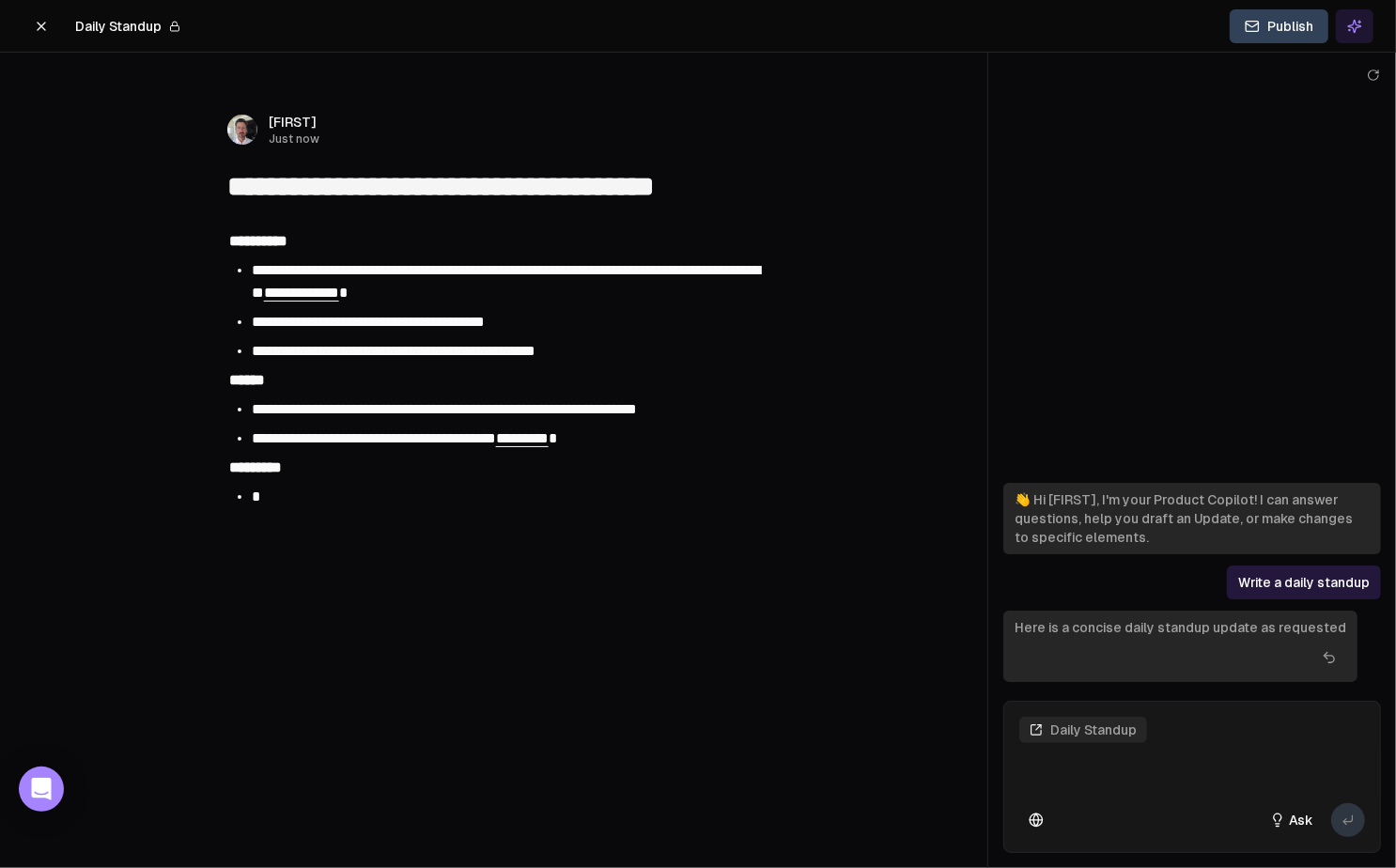 type 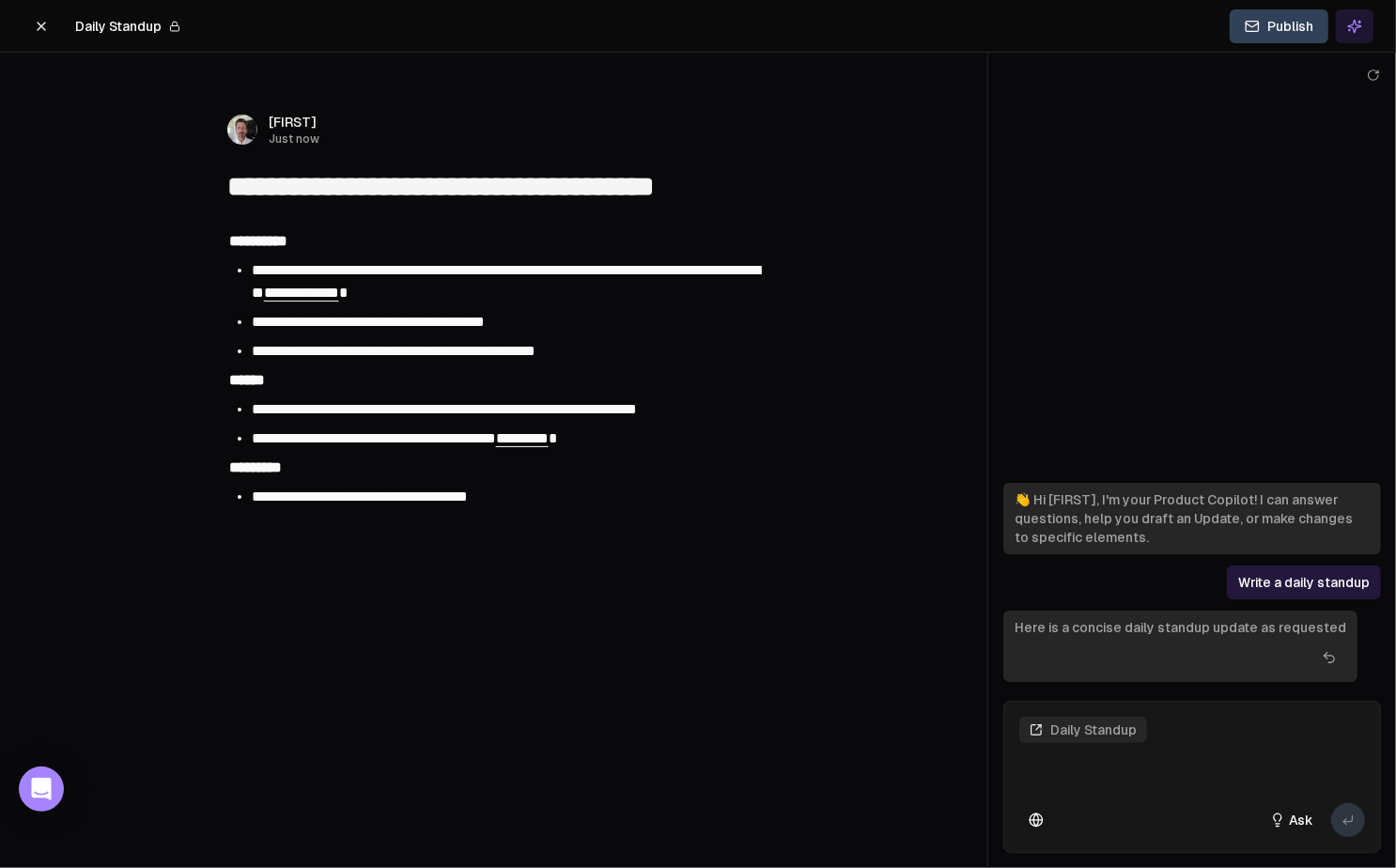 click on "Publish" at bounding box center (1279, 26) 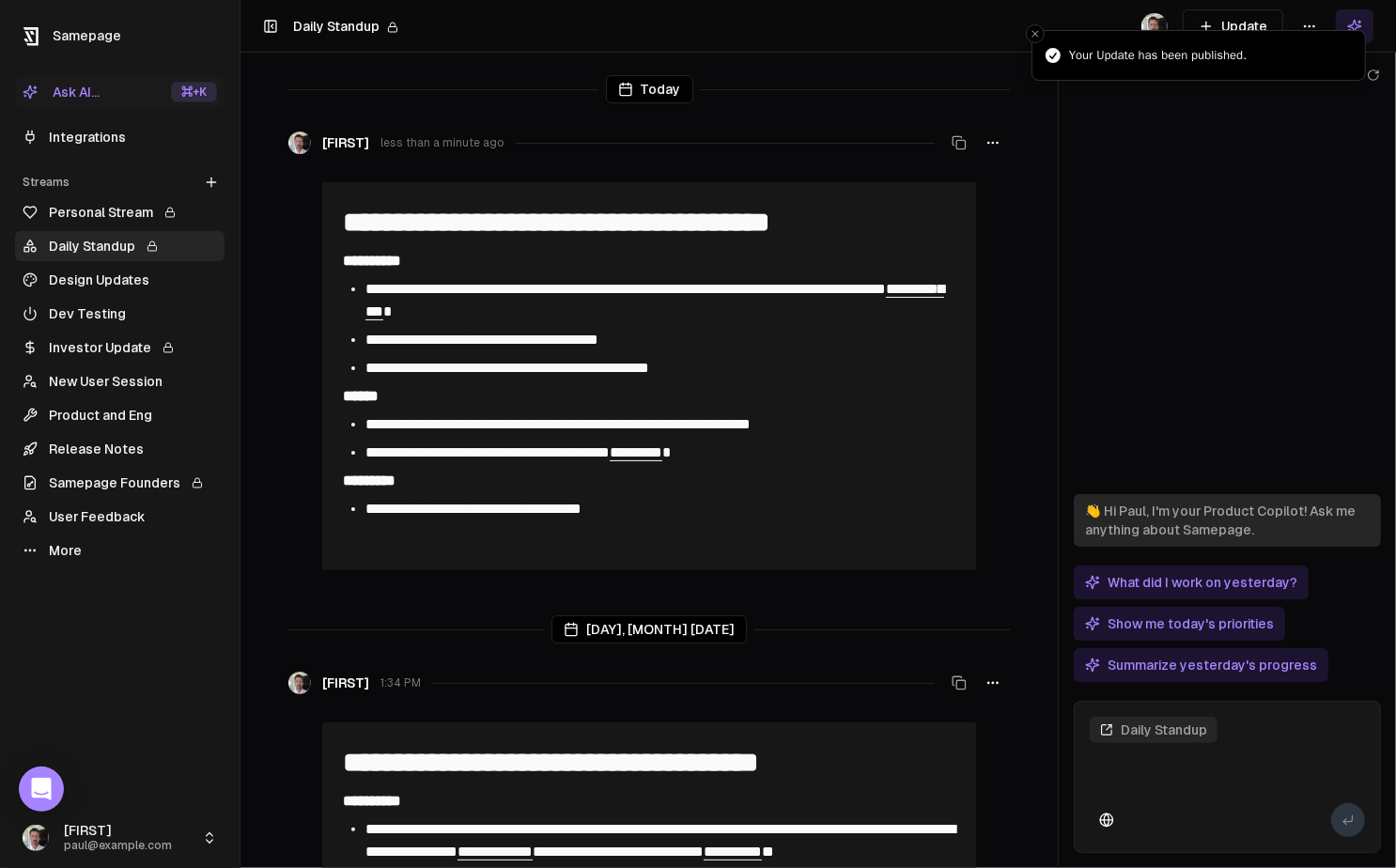 click on "More" at bounding box center [119, 550] 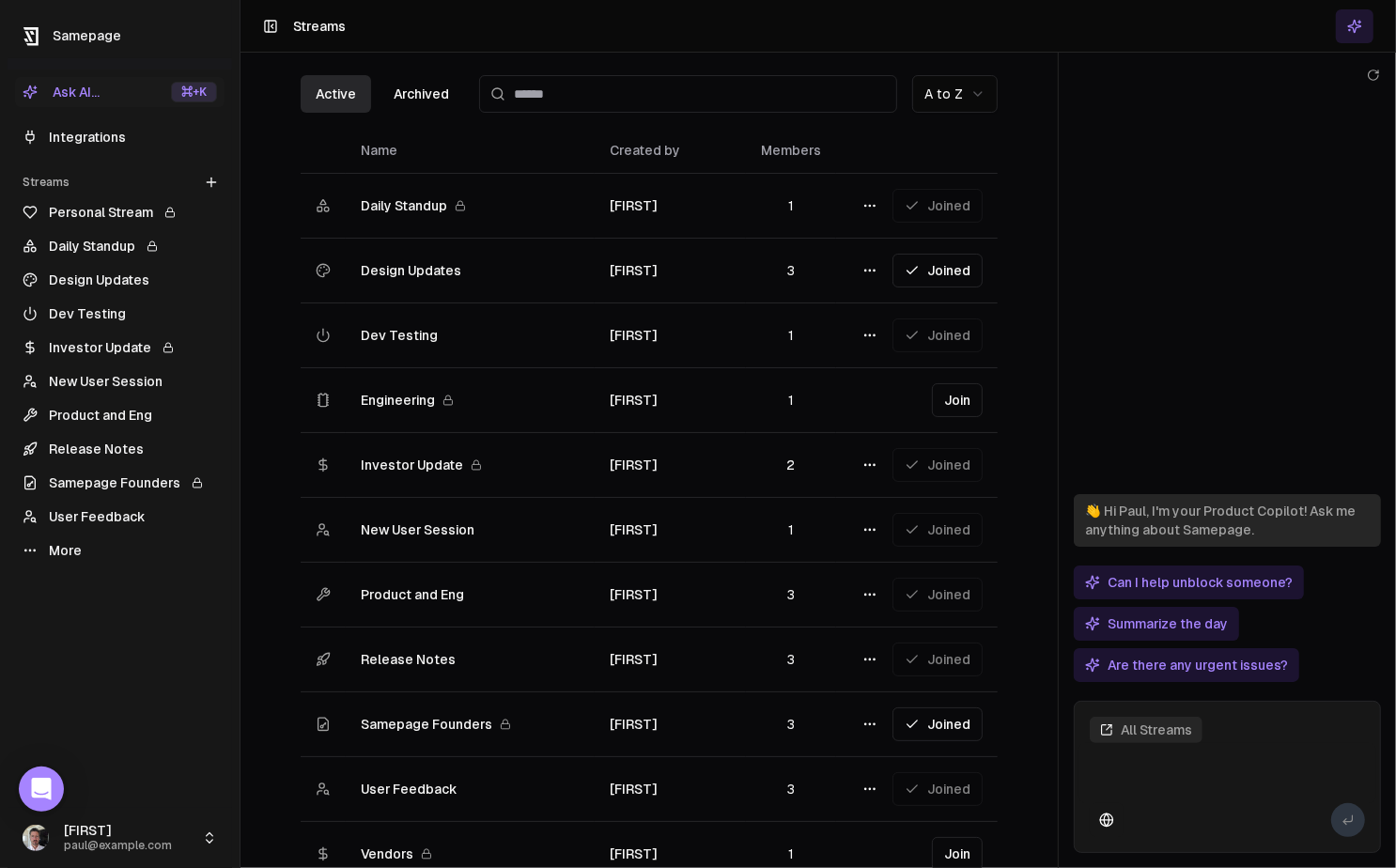 scroll, scrollTop: 149, scrollLeft: 0, axis: vertical 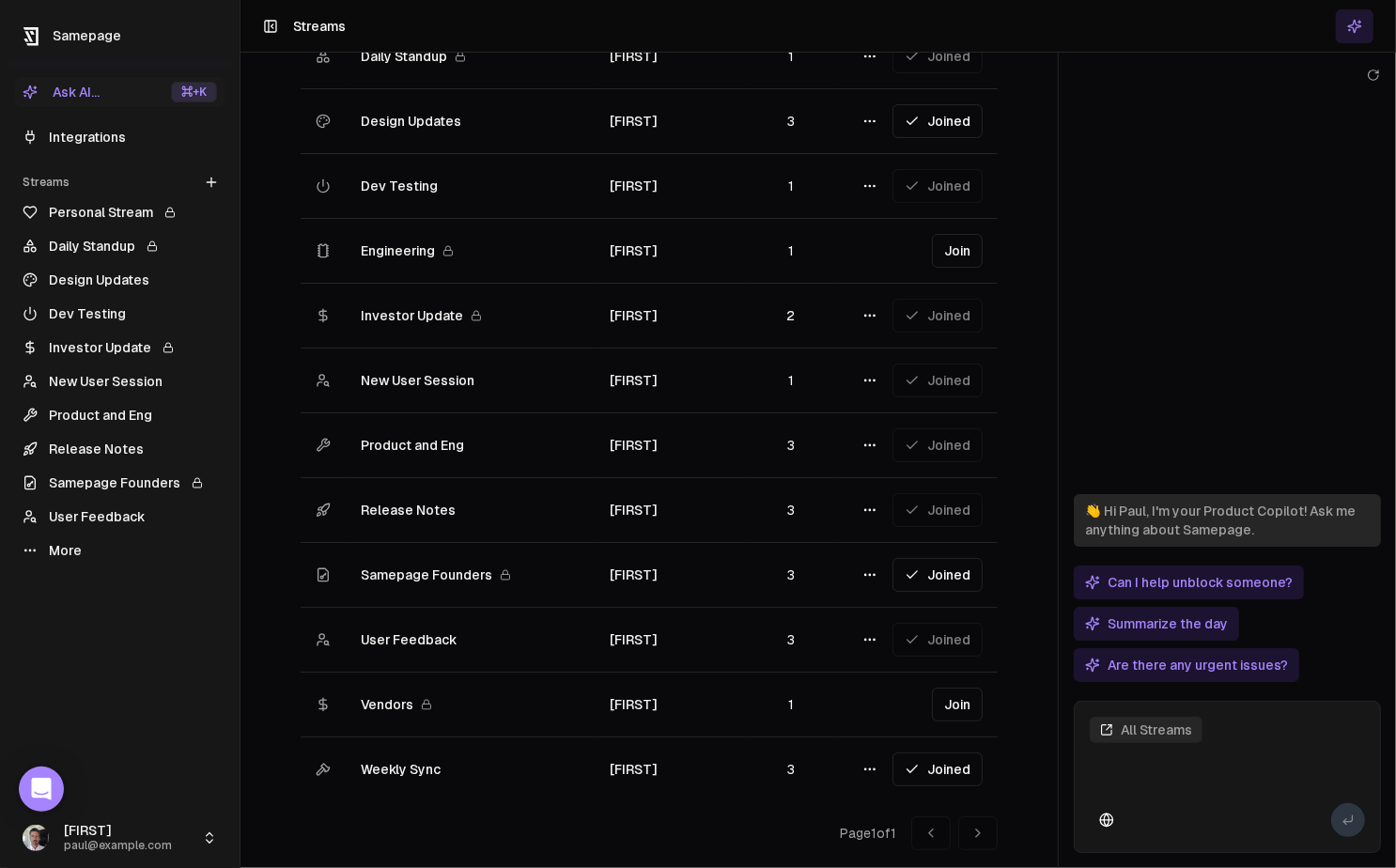 click on "Weekly Sync" at bounding box center (400, 769) 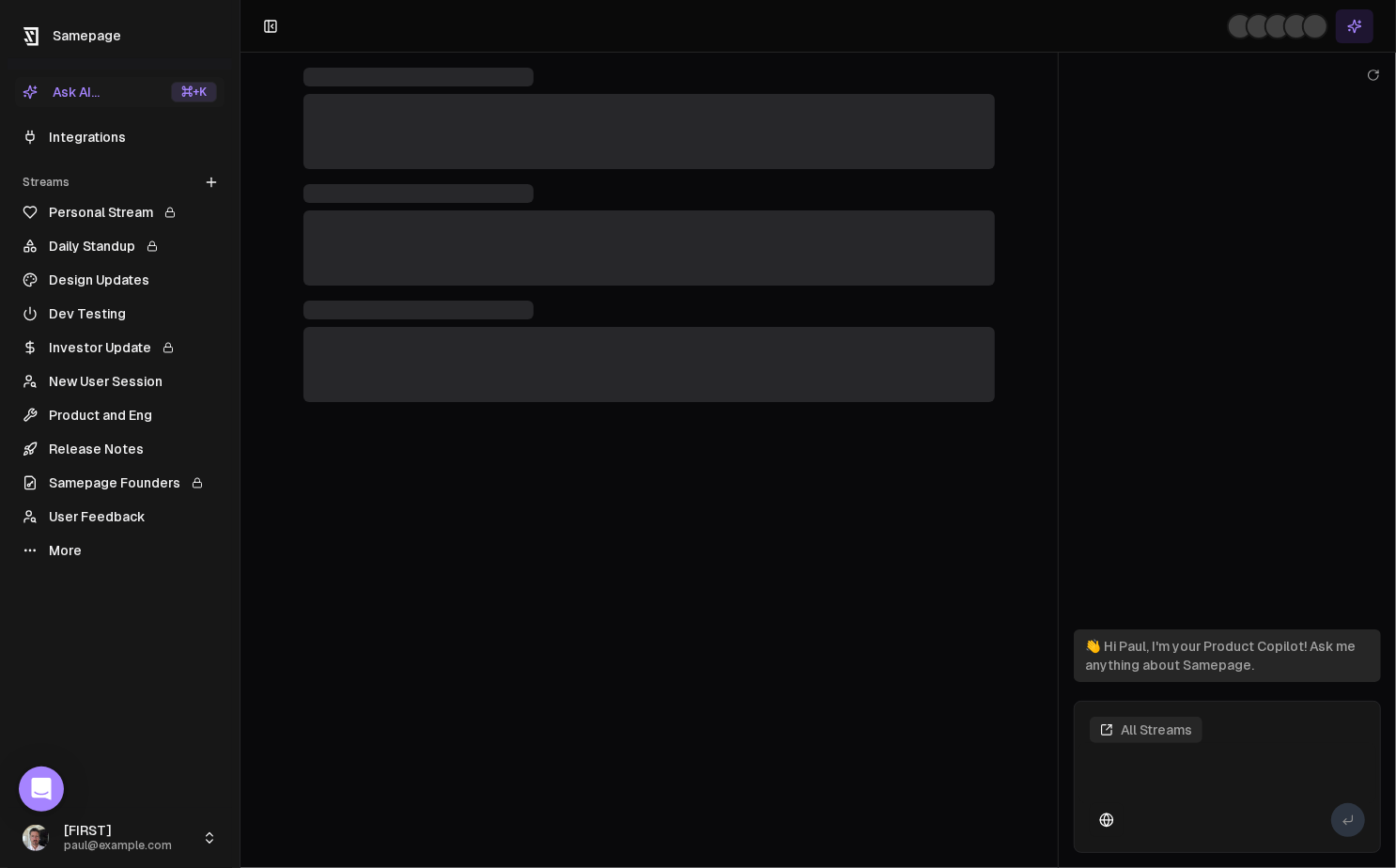 scroll, scrollTop: 0, scrollLeft: 0, axis: both 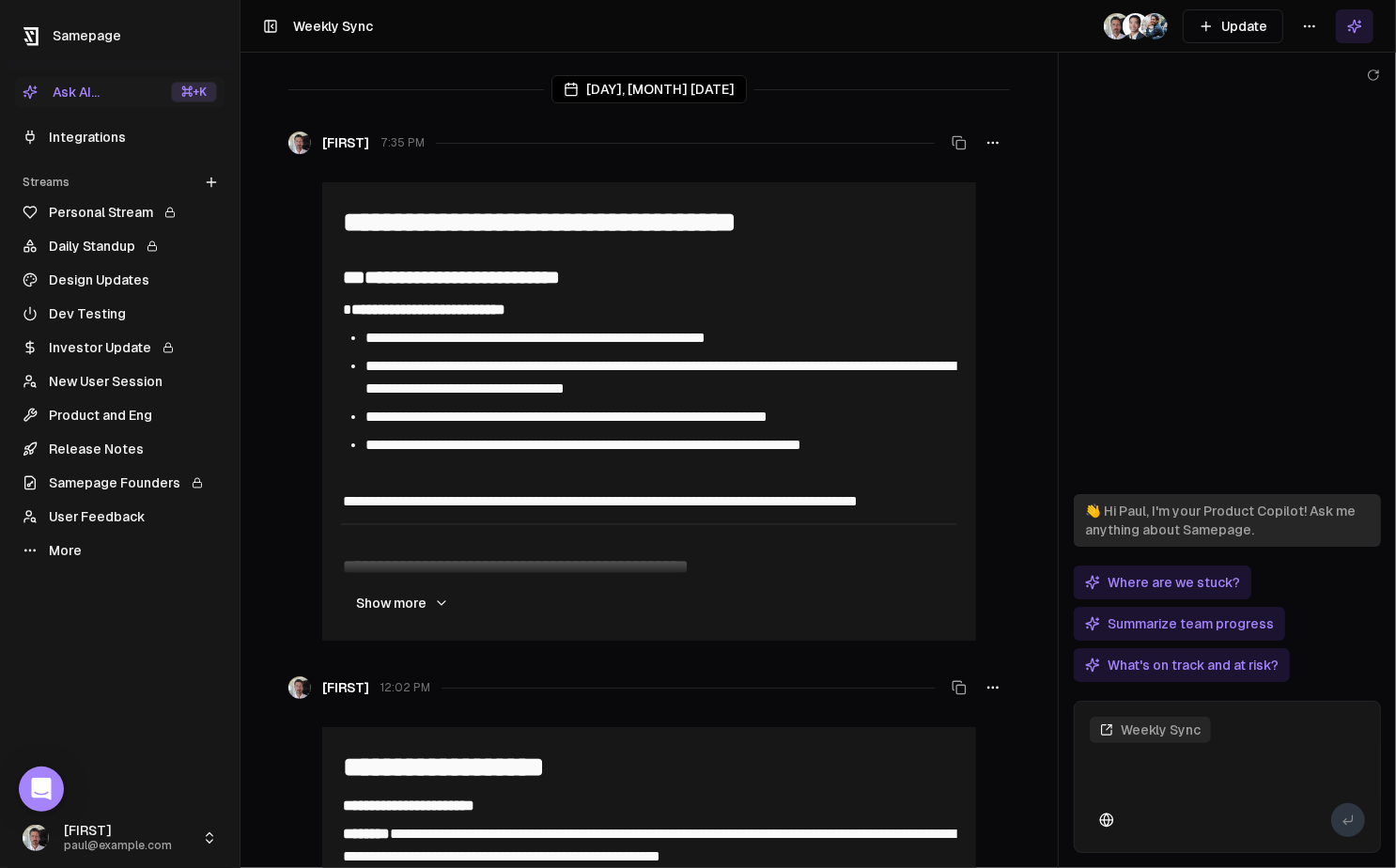 click on "Personal Stream" at bounding box center (119, 212) 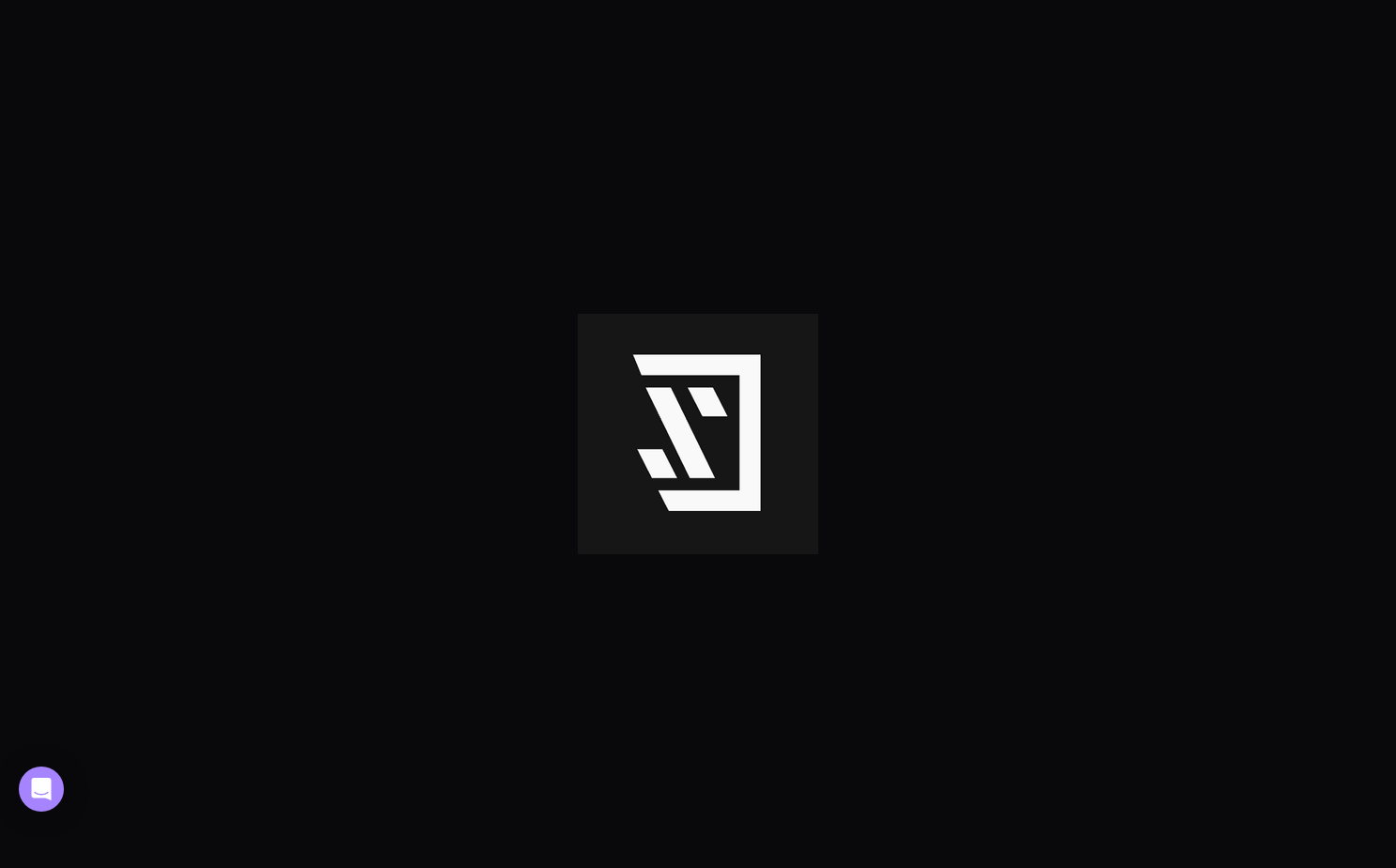 scroll, scrollTop: 0, scrollLeft: 0, axis: both 